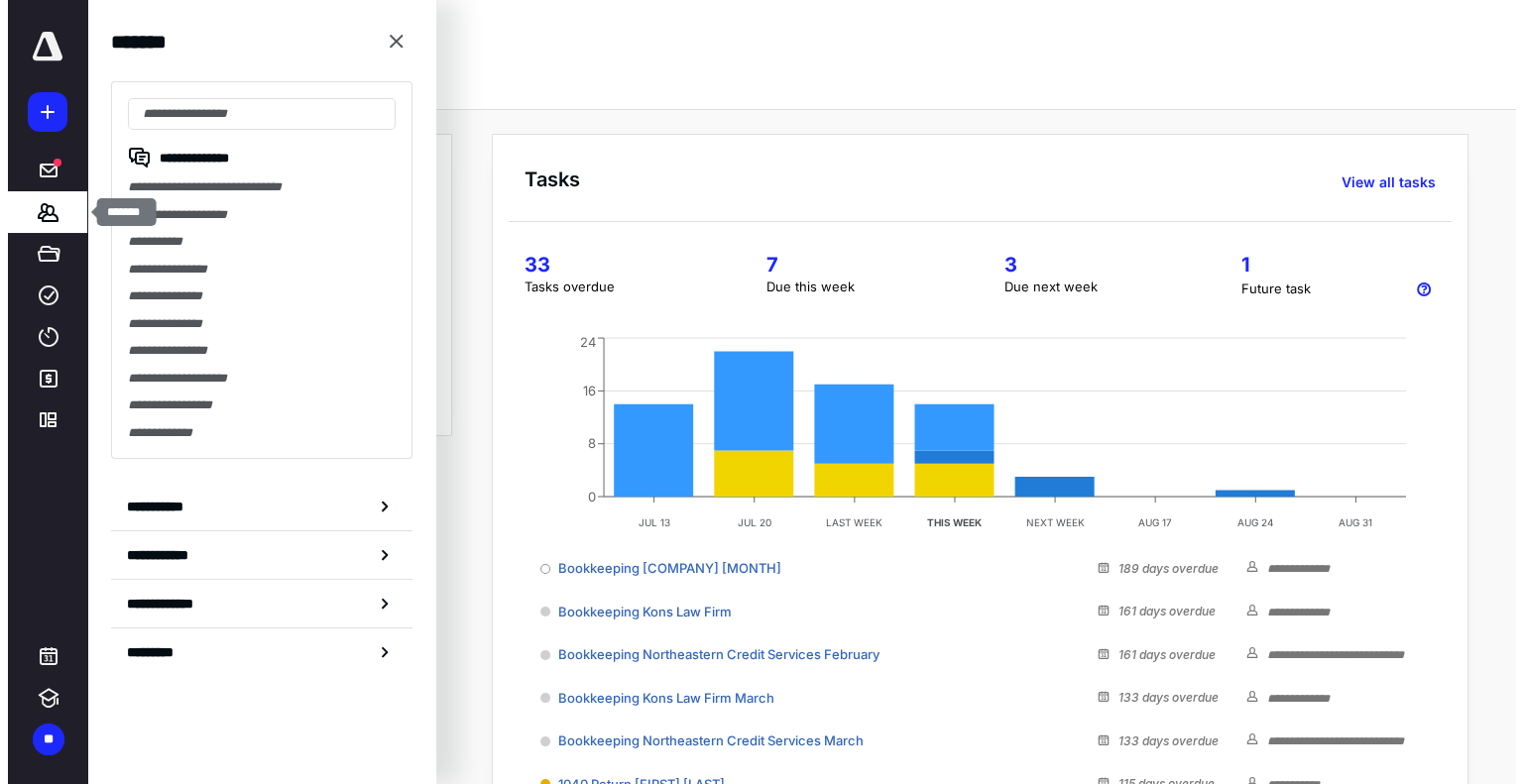 scroll, scrollTop: 0, scrollLeft: 0, axis: both 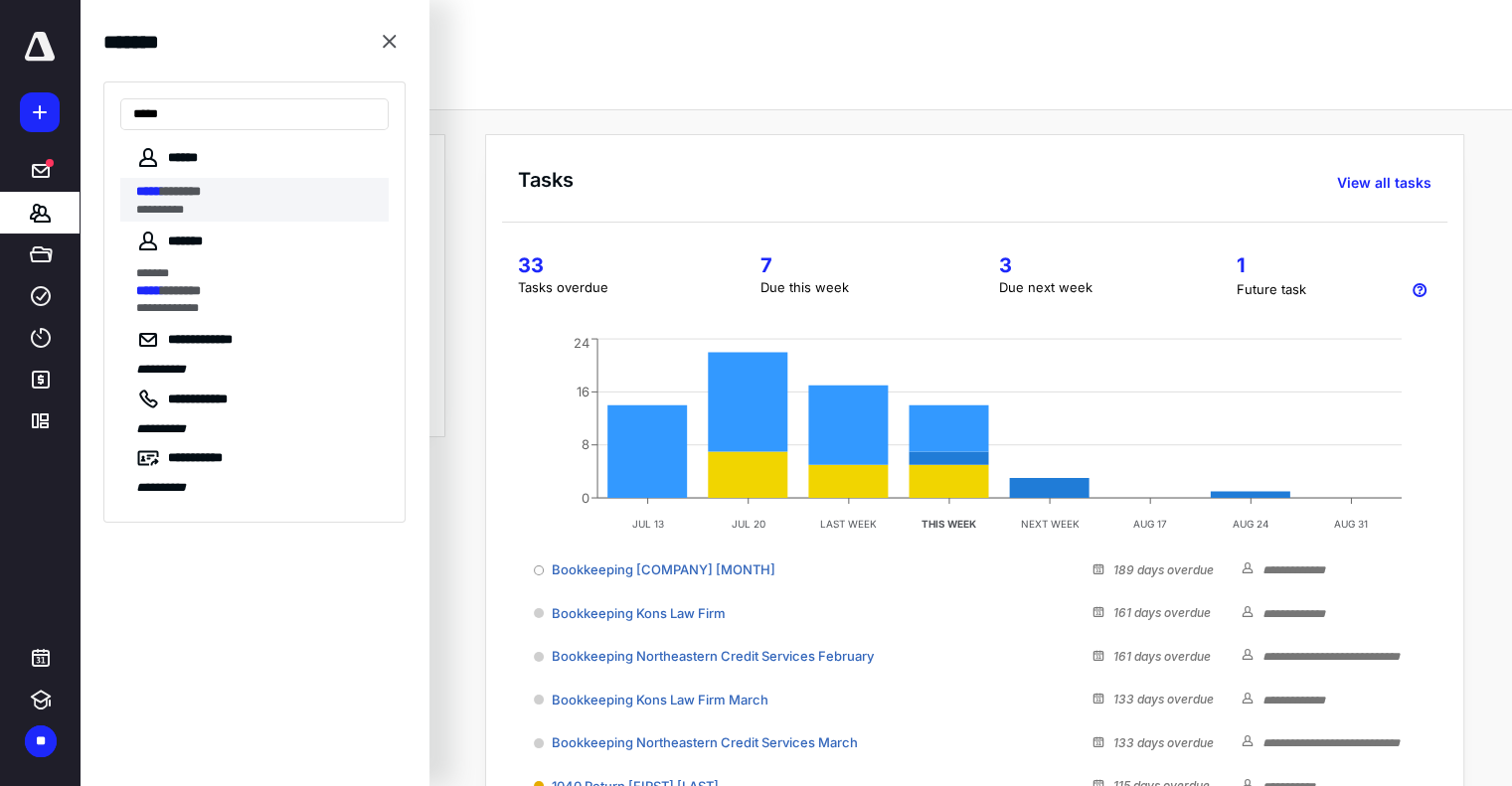 type on "*****" 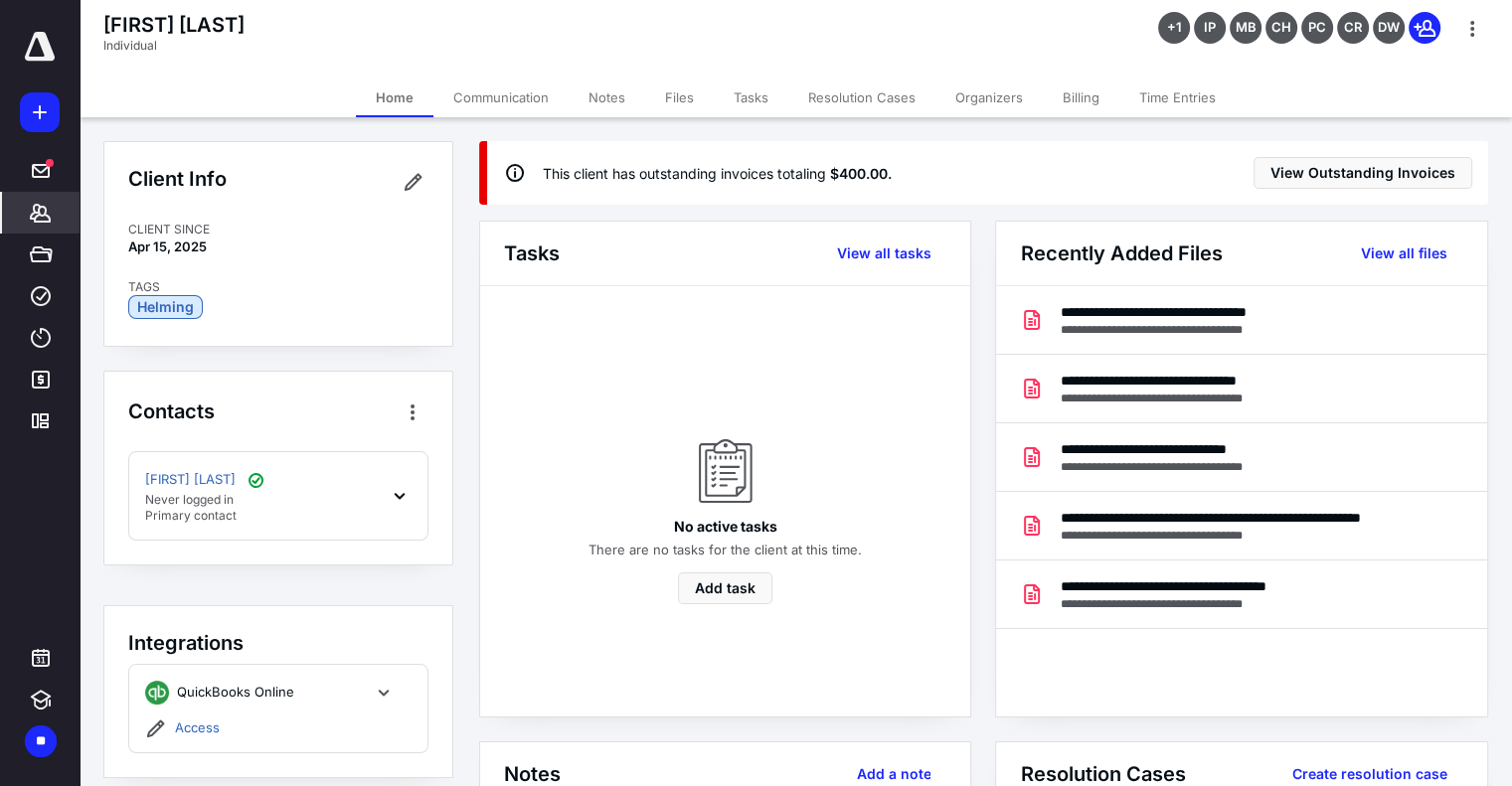 click on "Billing" at bounding box center (1081, 97) 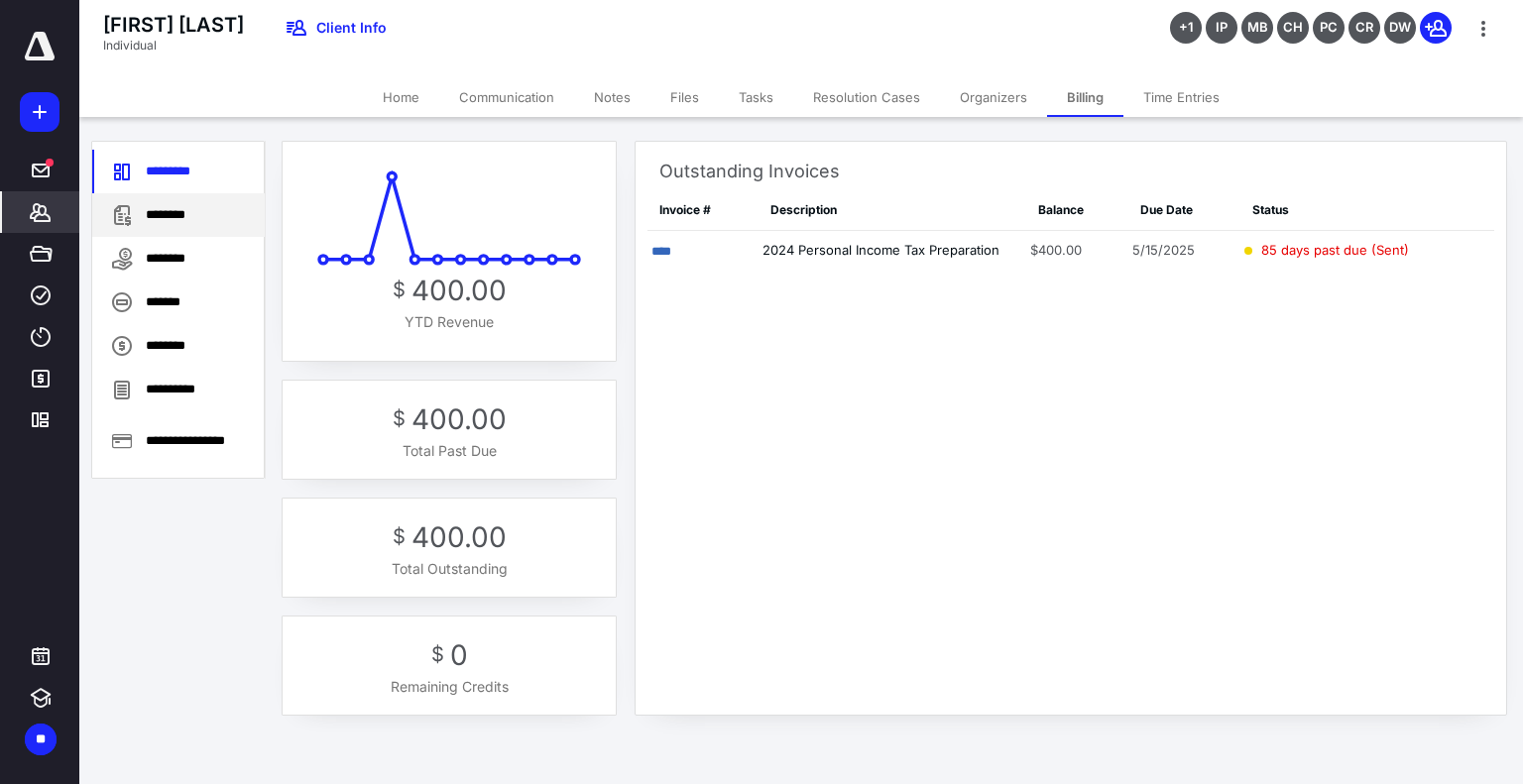 click on "********" at bounding box center (178, 215) 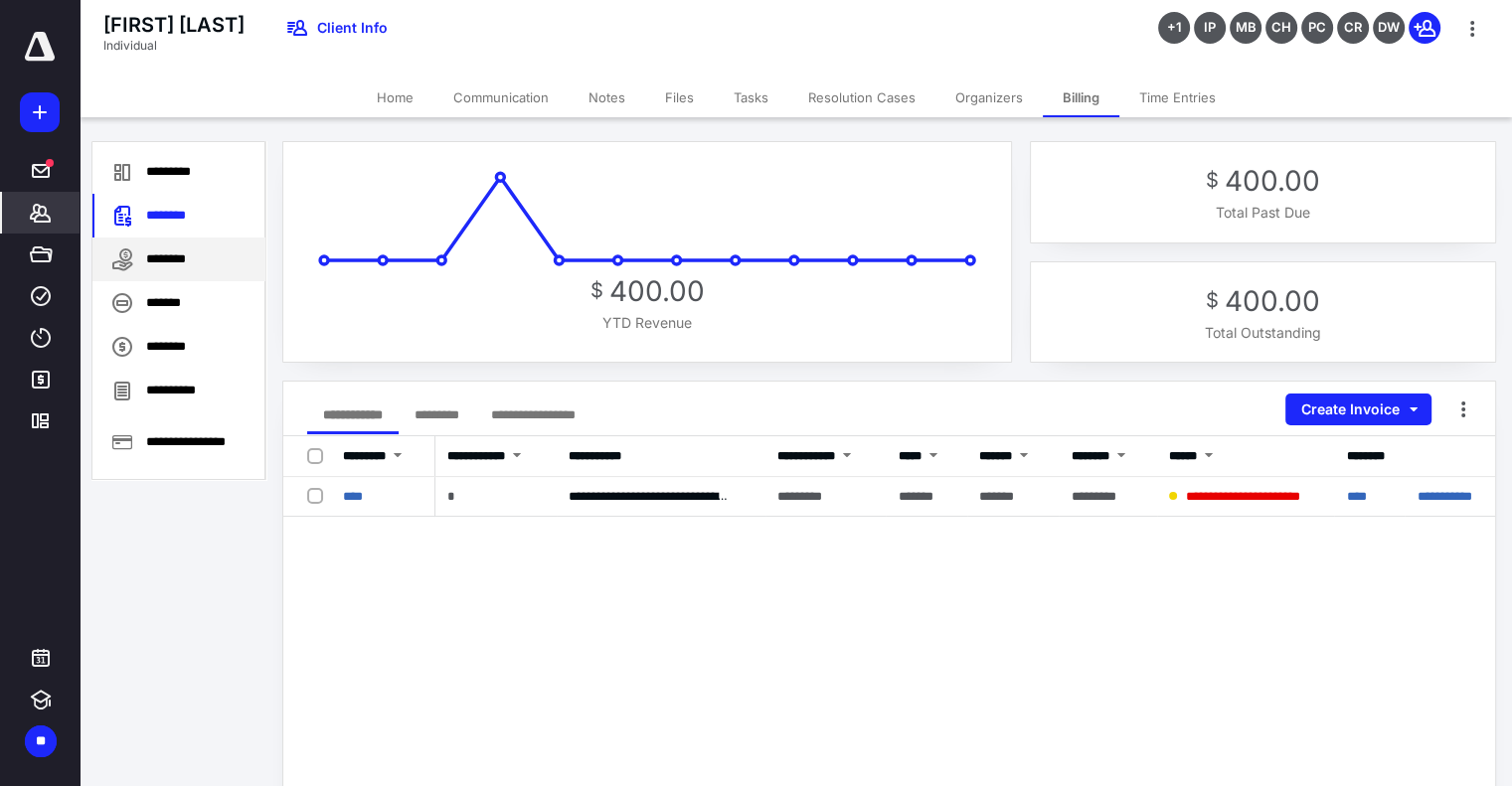 click on "********" at bounding box center [179, 259] 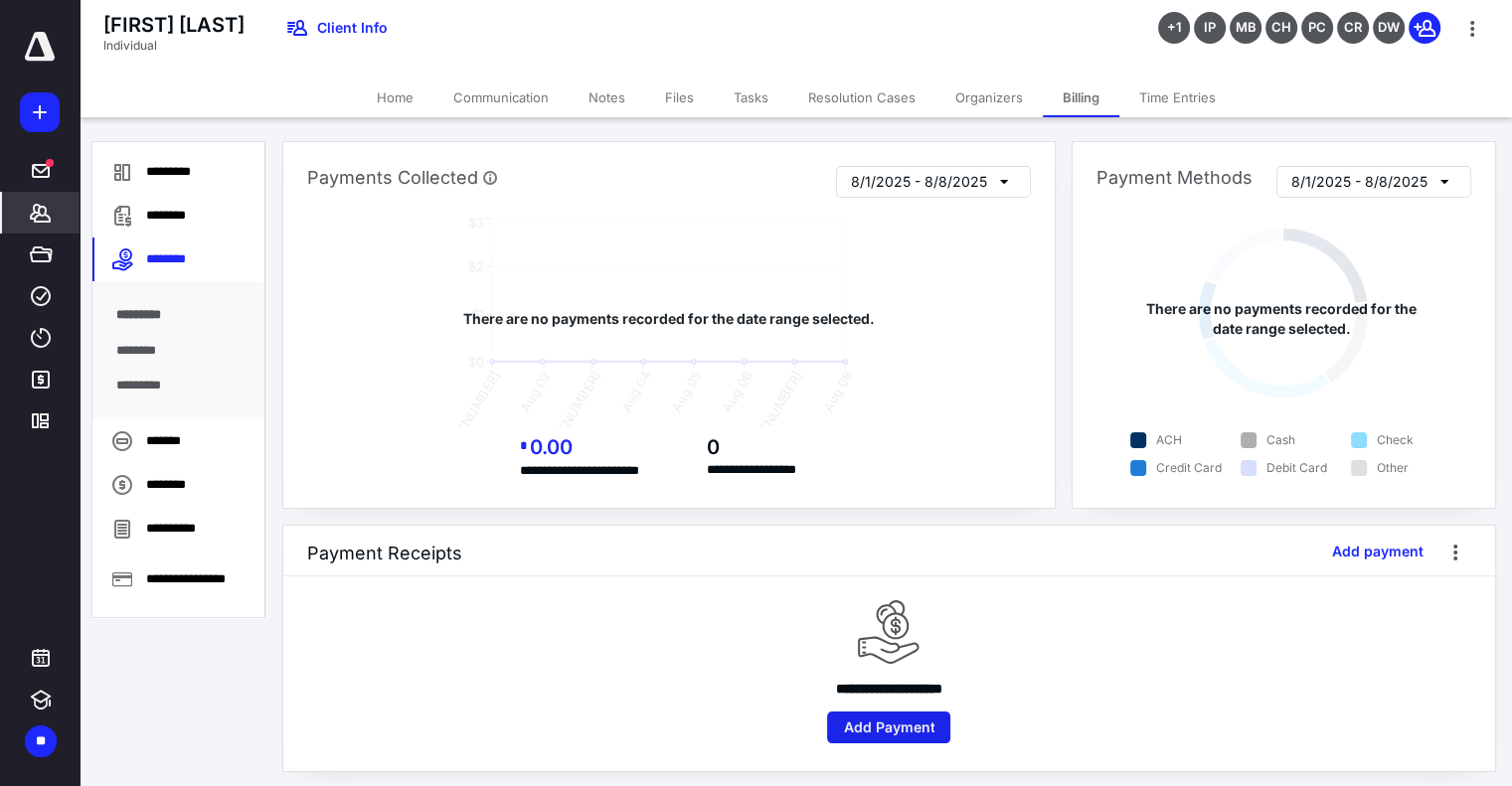 click on "Add Payment" at bounding box center [889, 727] 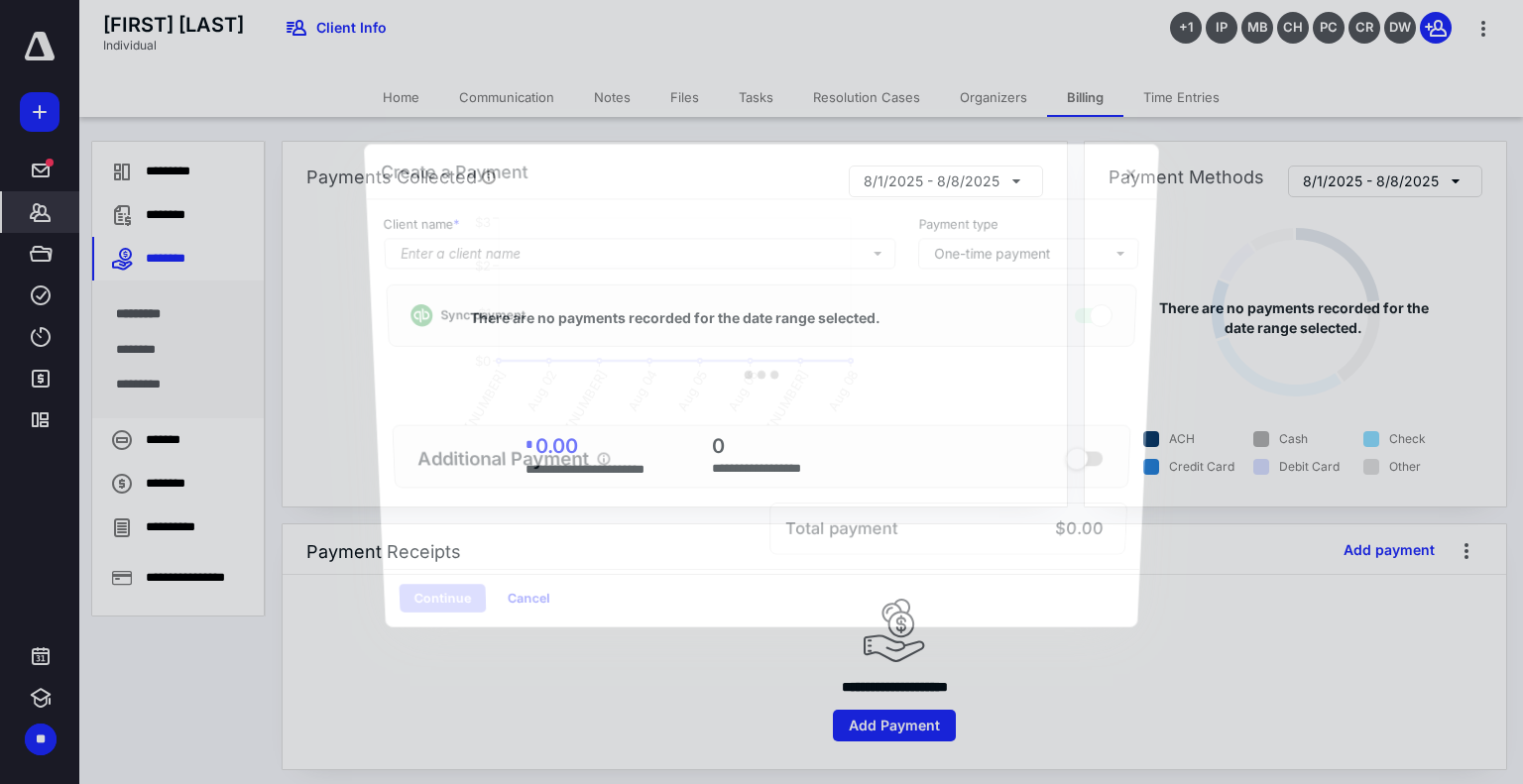 checkbox on "true" 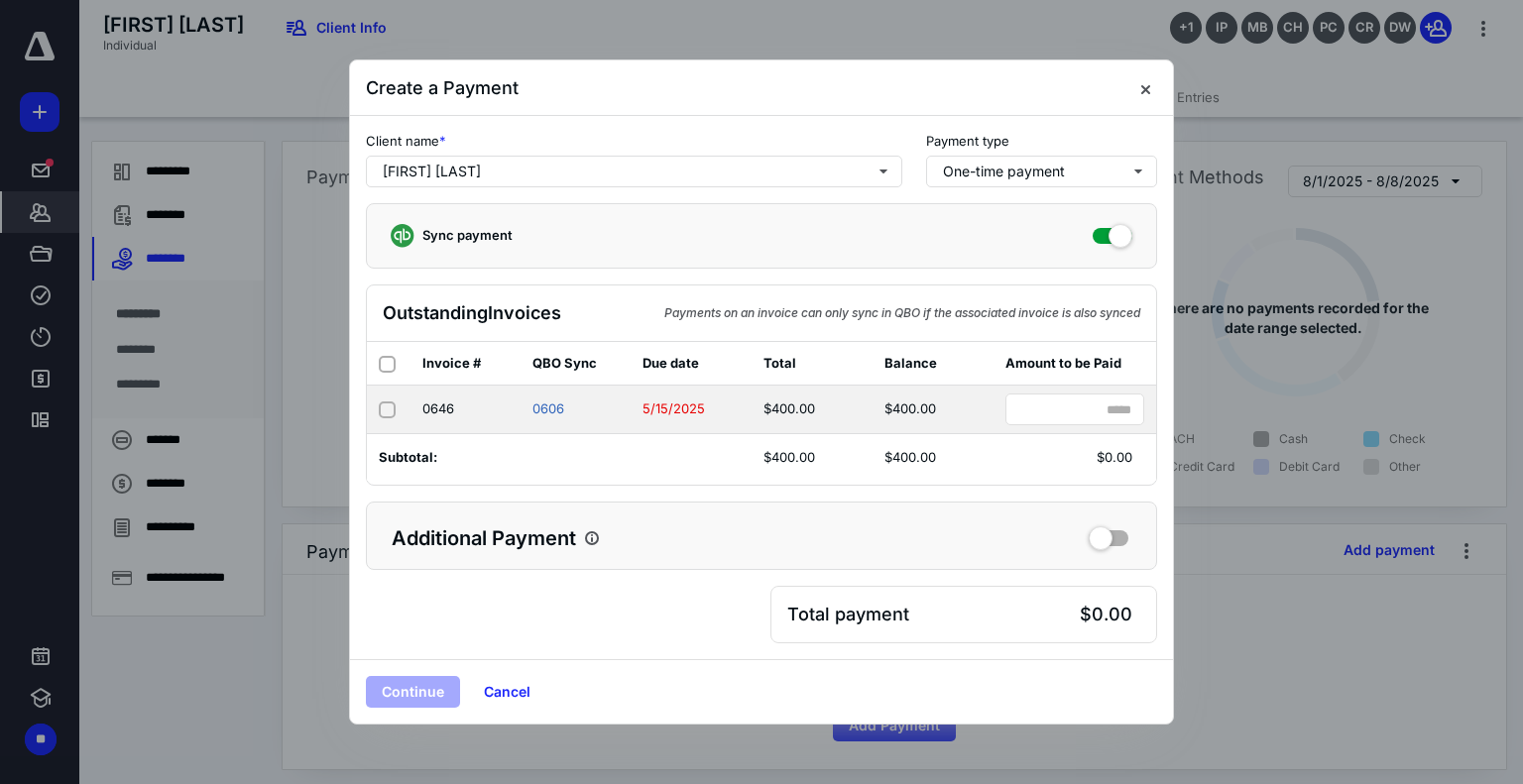 click 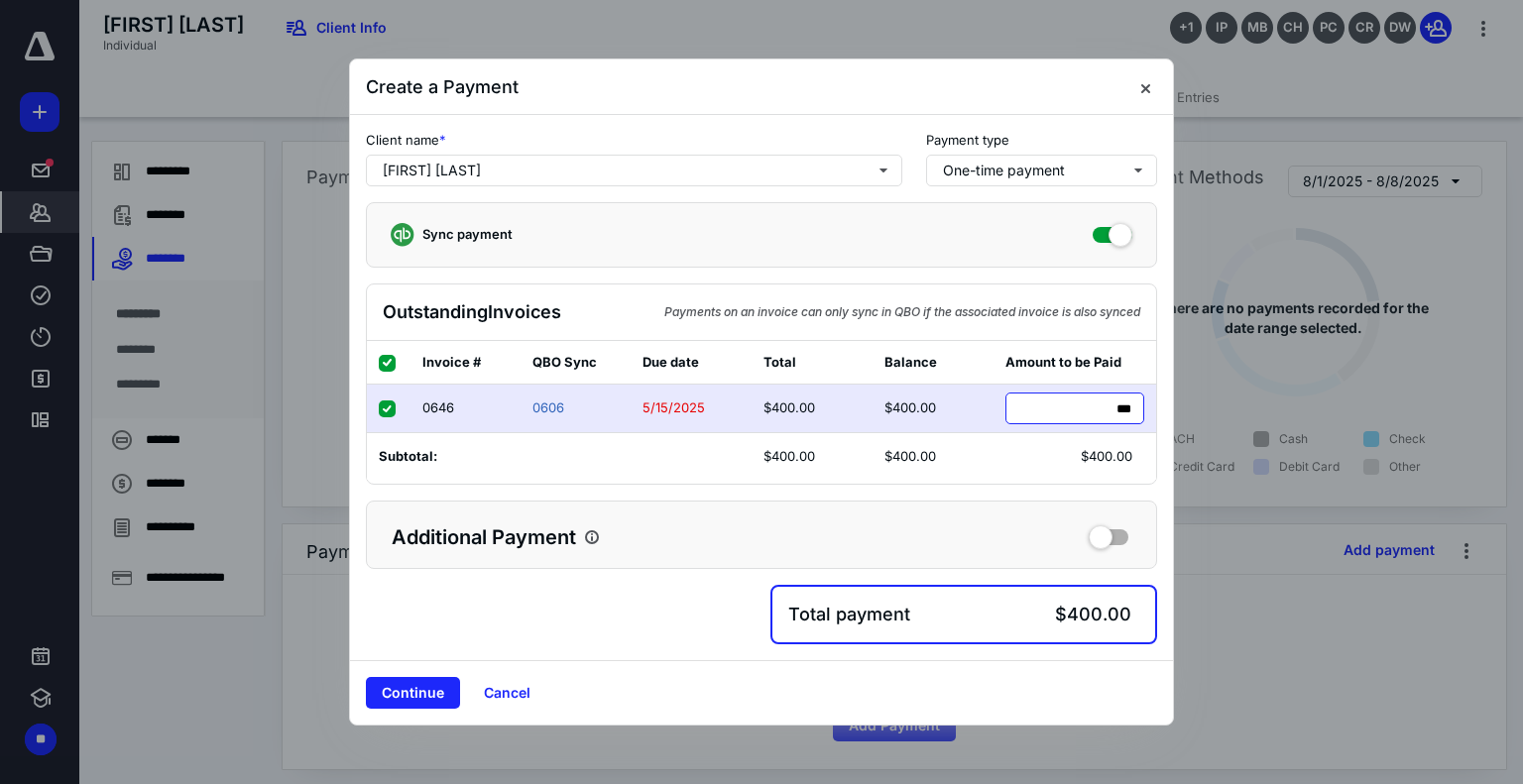 drag, startPoint x: 1088, startPoint y: 411, endPoint x: 1185, endPoint y: 410, distance: 97.005155 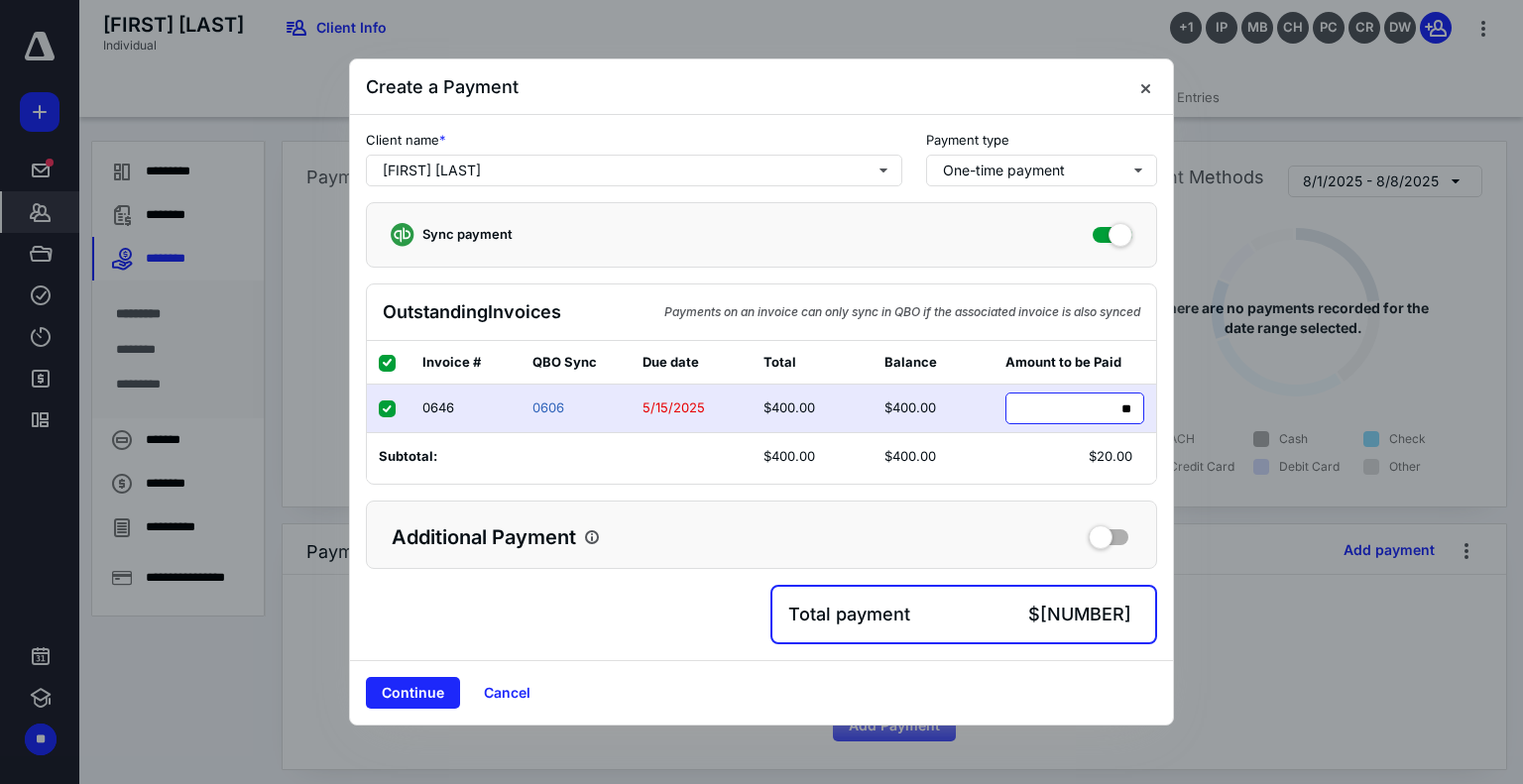 type on "***" 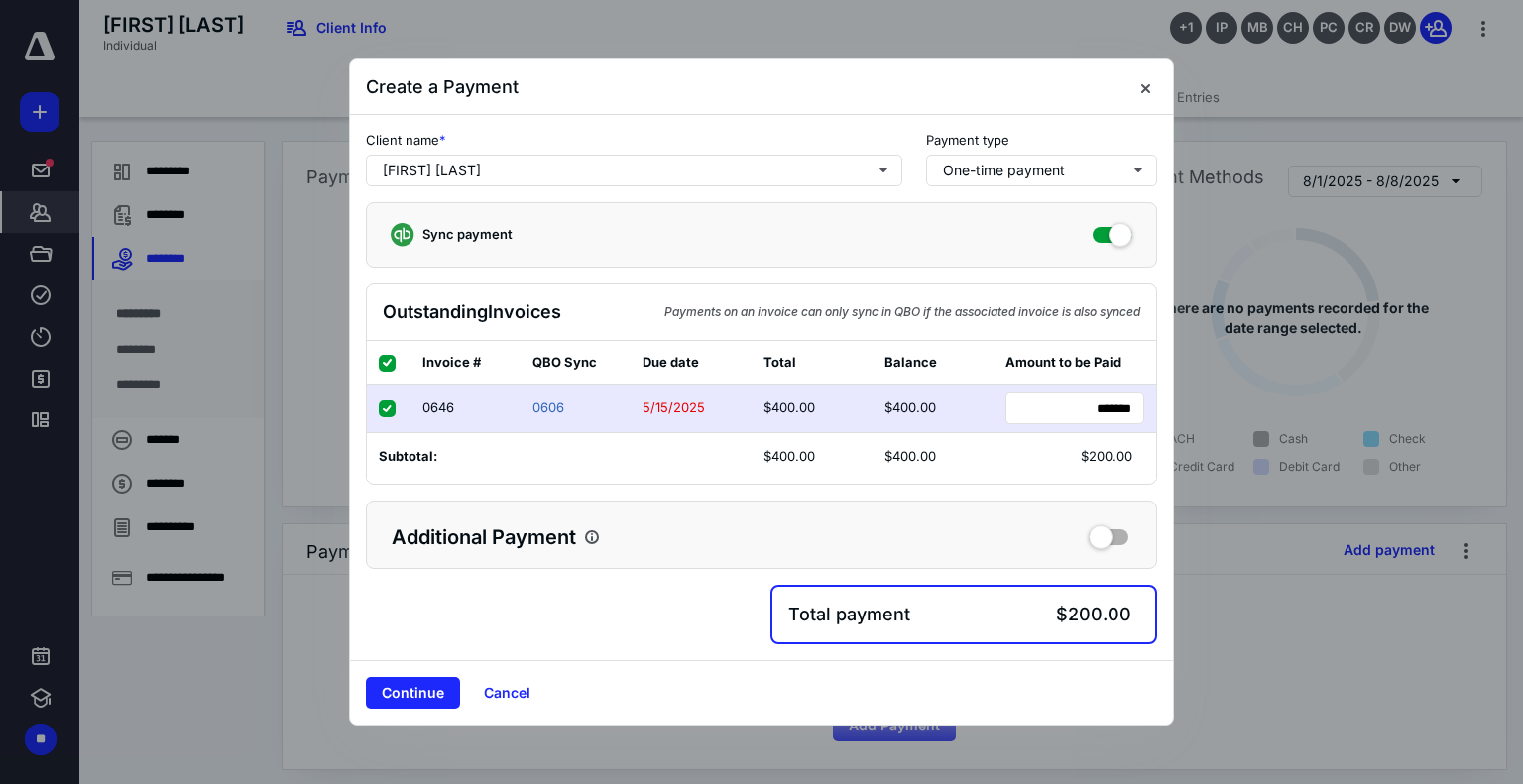click on "Additional Payment" at bounding box center (762, 534) 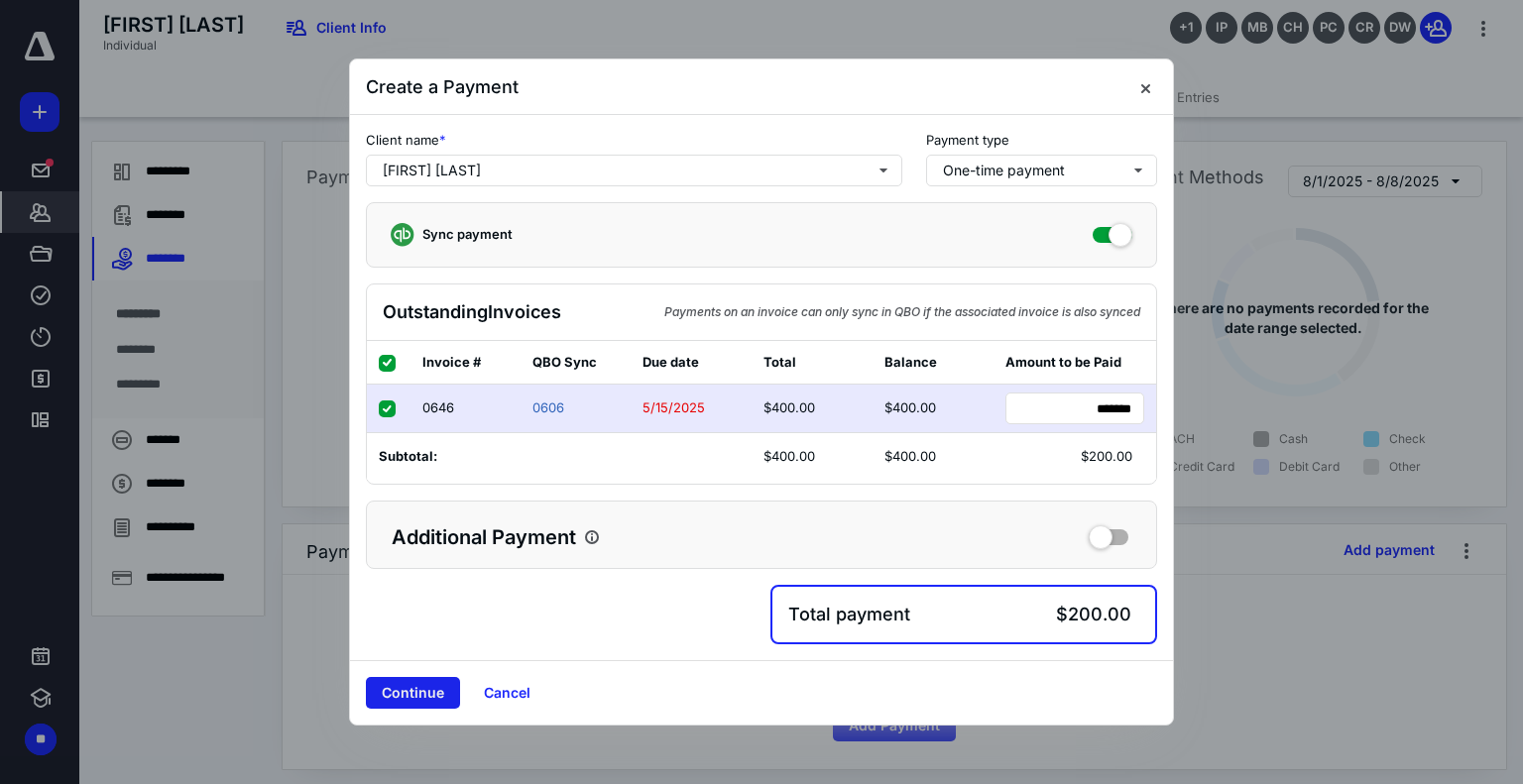 click on "Continue" at bounding box center (412, 693) 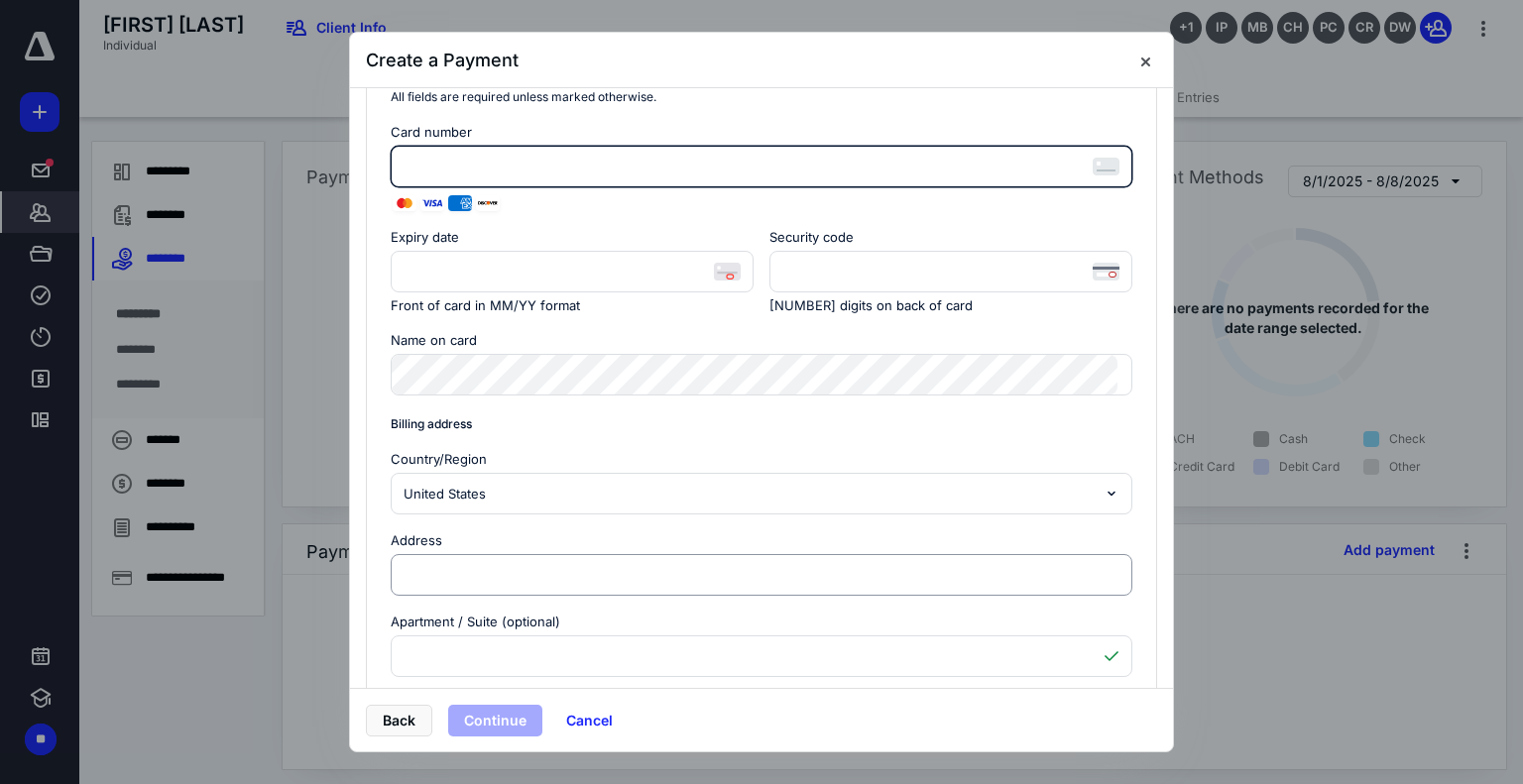 scroll, scrollTop: 198, scrollLeft: 0, axis: vertical 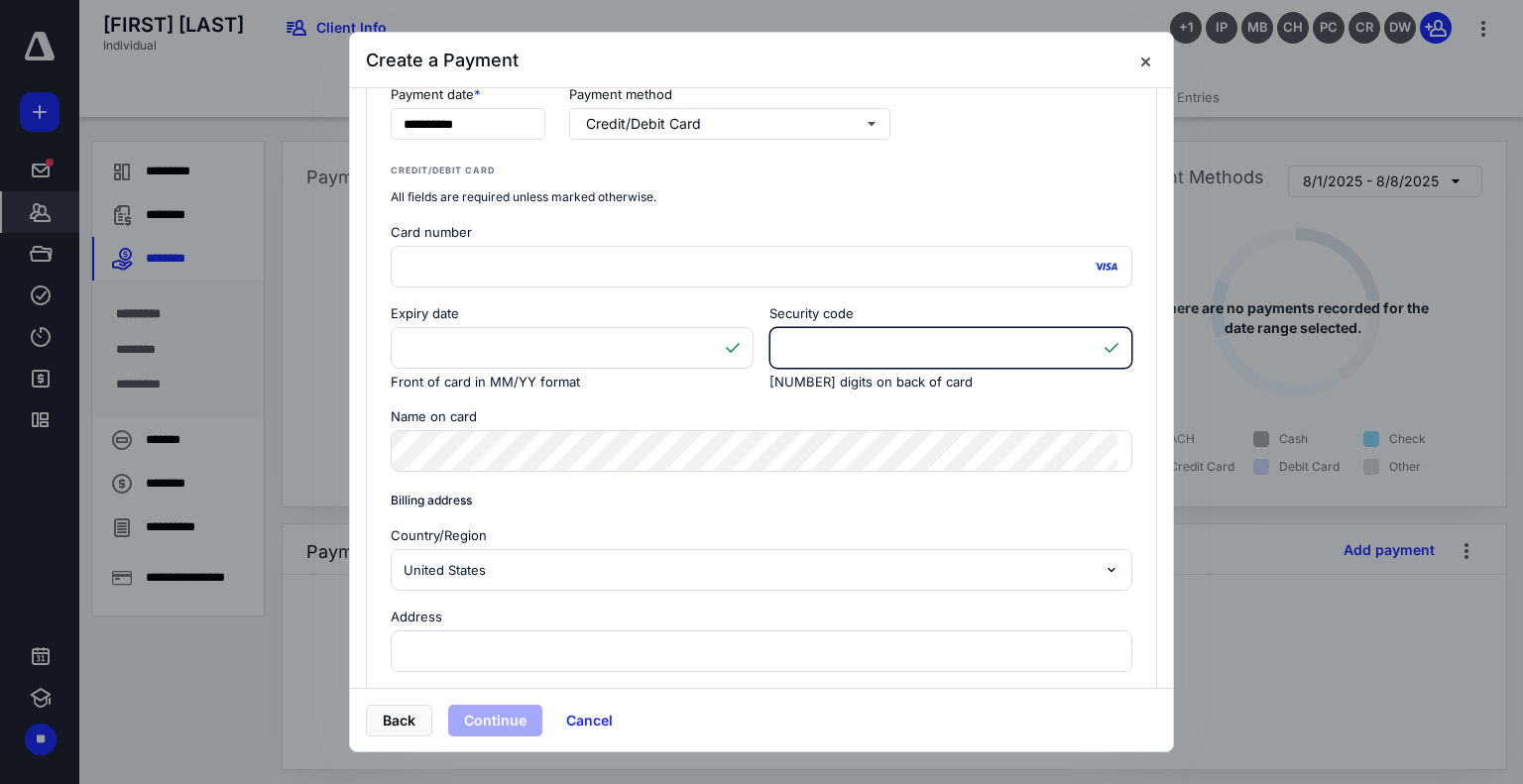 click on "Name on card" at bounding box center (762, 416) 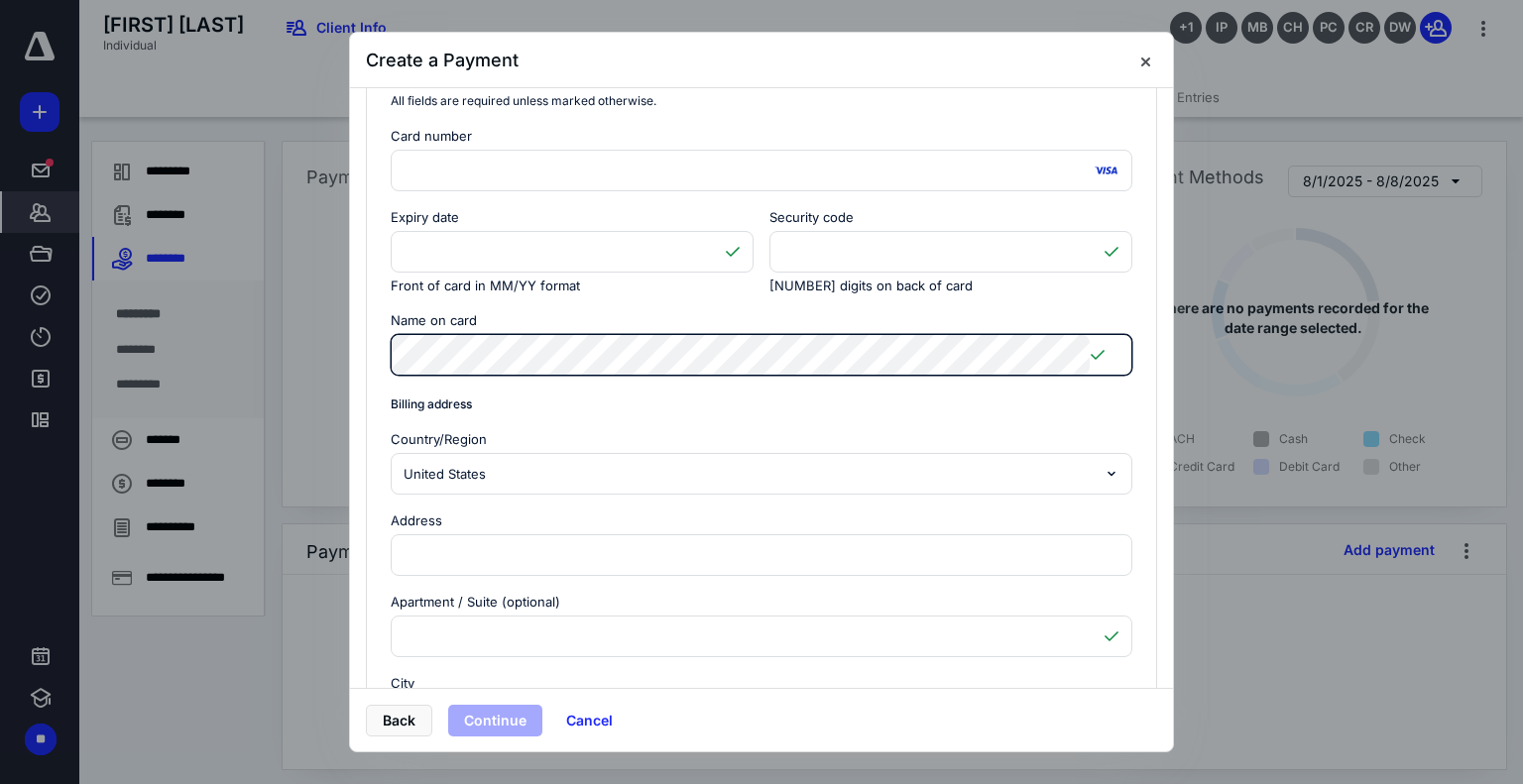 scroll, scrollTop: 396, scrollLeft: 0, axis: vertical 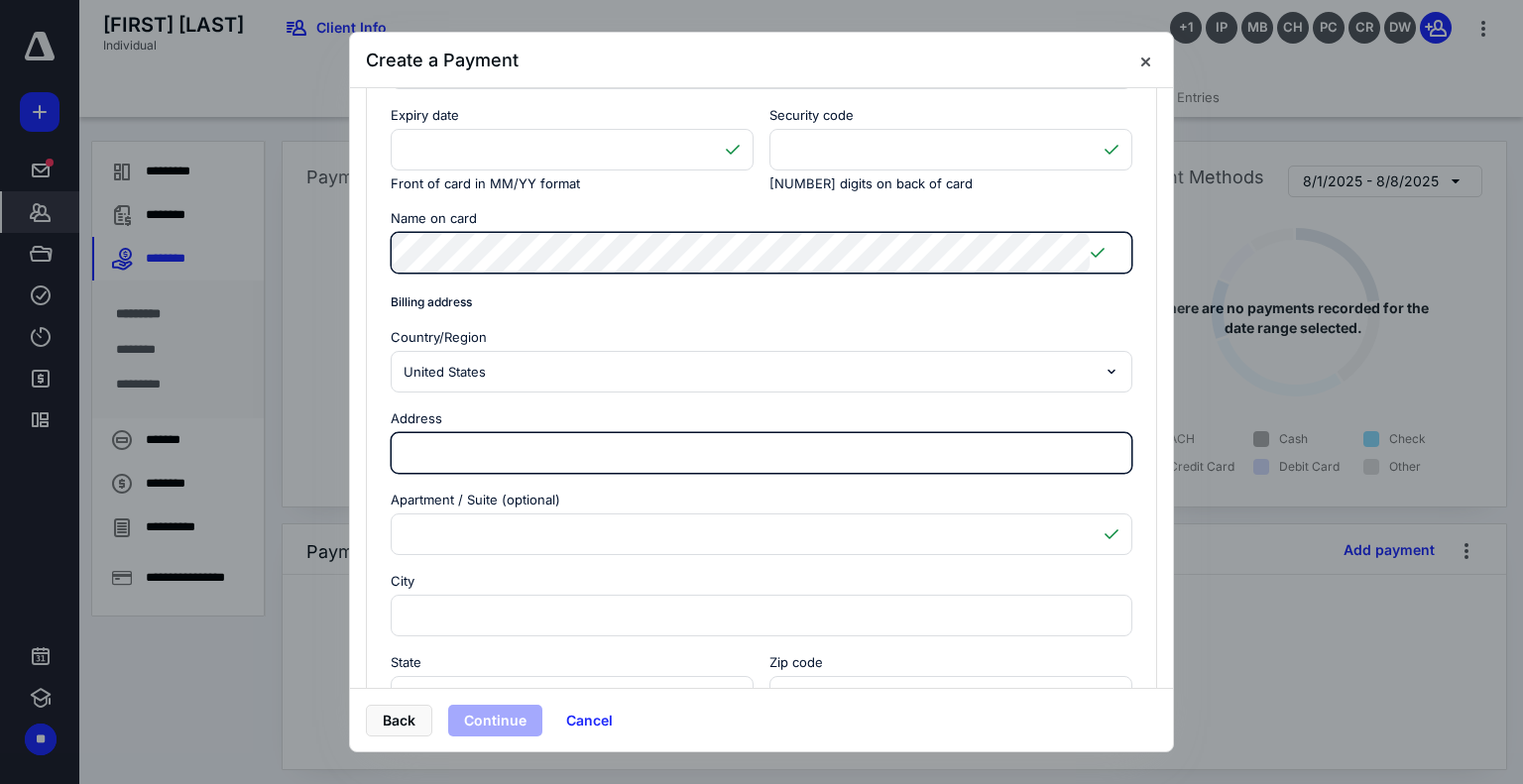 click on "Address" at bounding box center (762, 453) 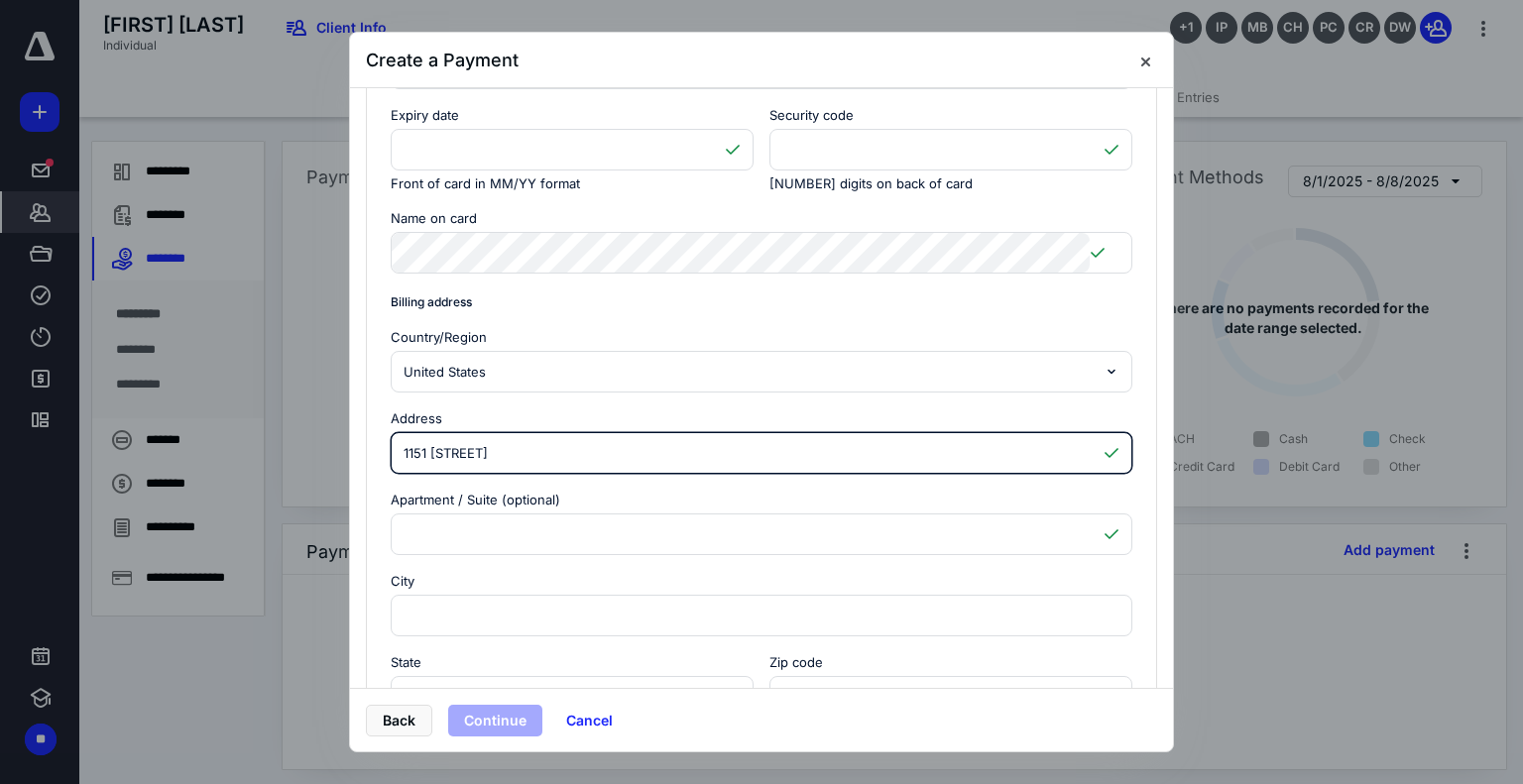 type on "1151 [STREET]" 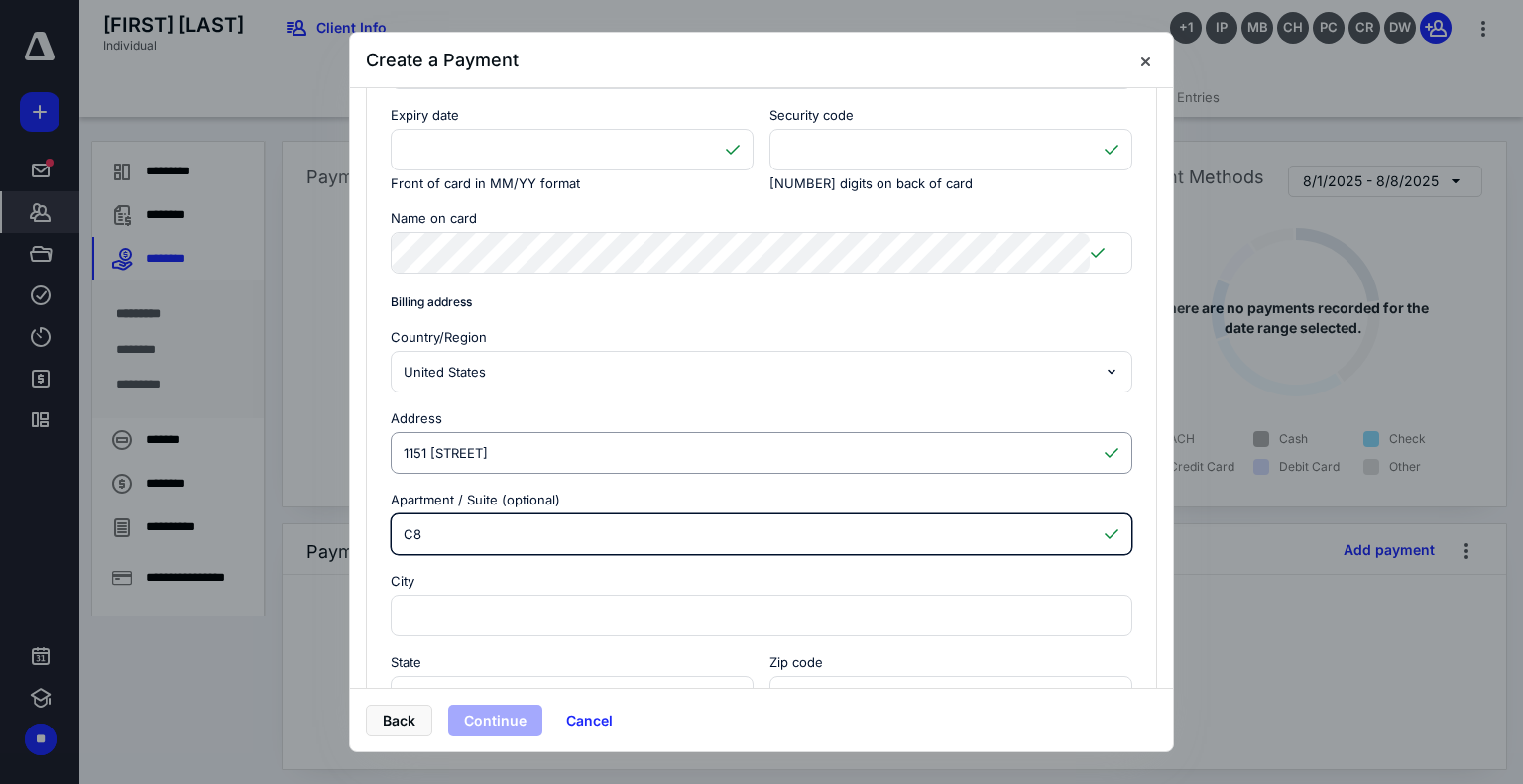 type on "C8" 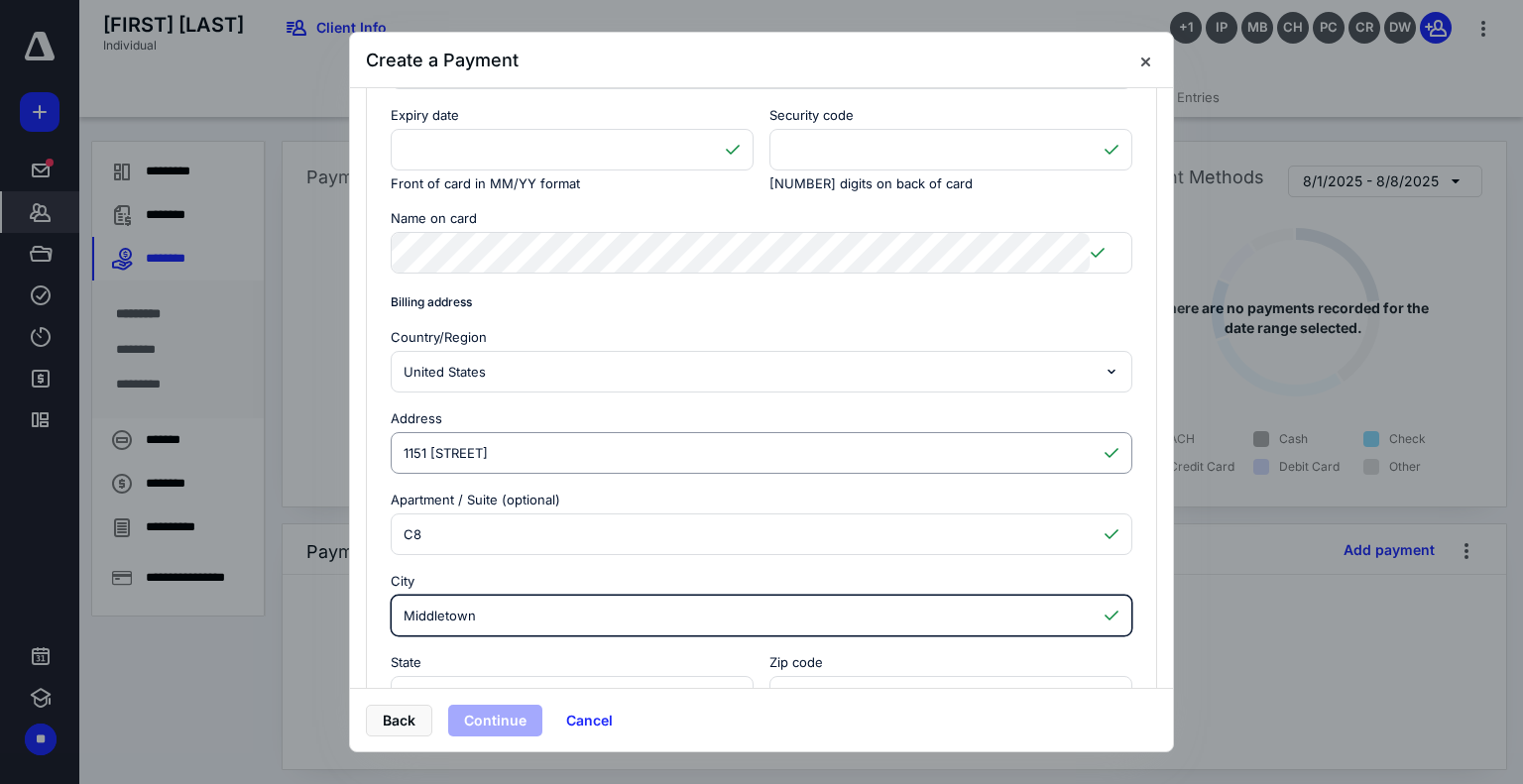 type on "Middletown" 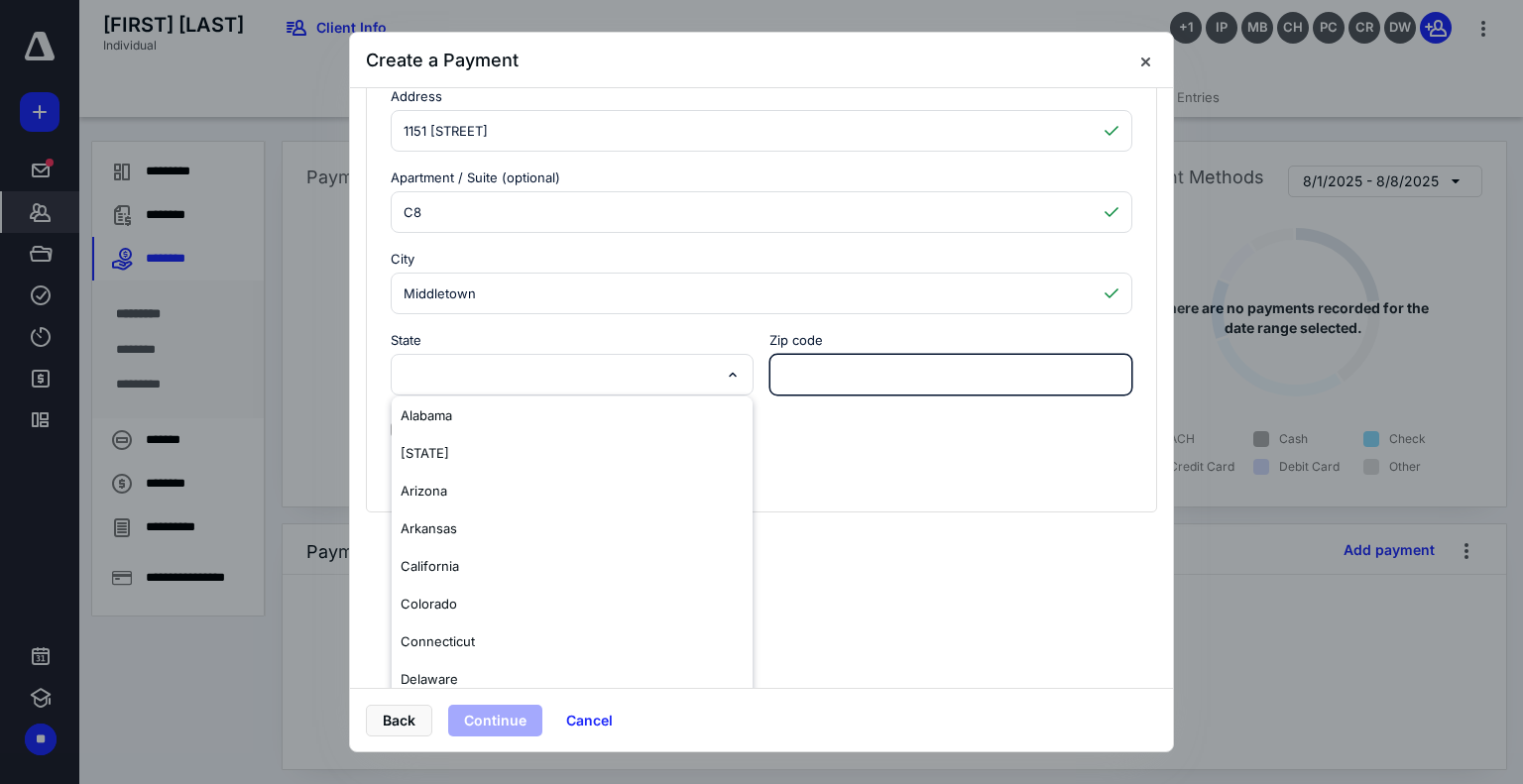 click on "Zip code" at bounding box center (951, 375) 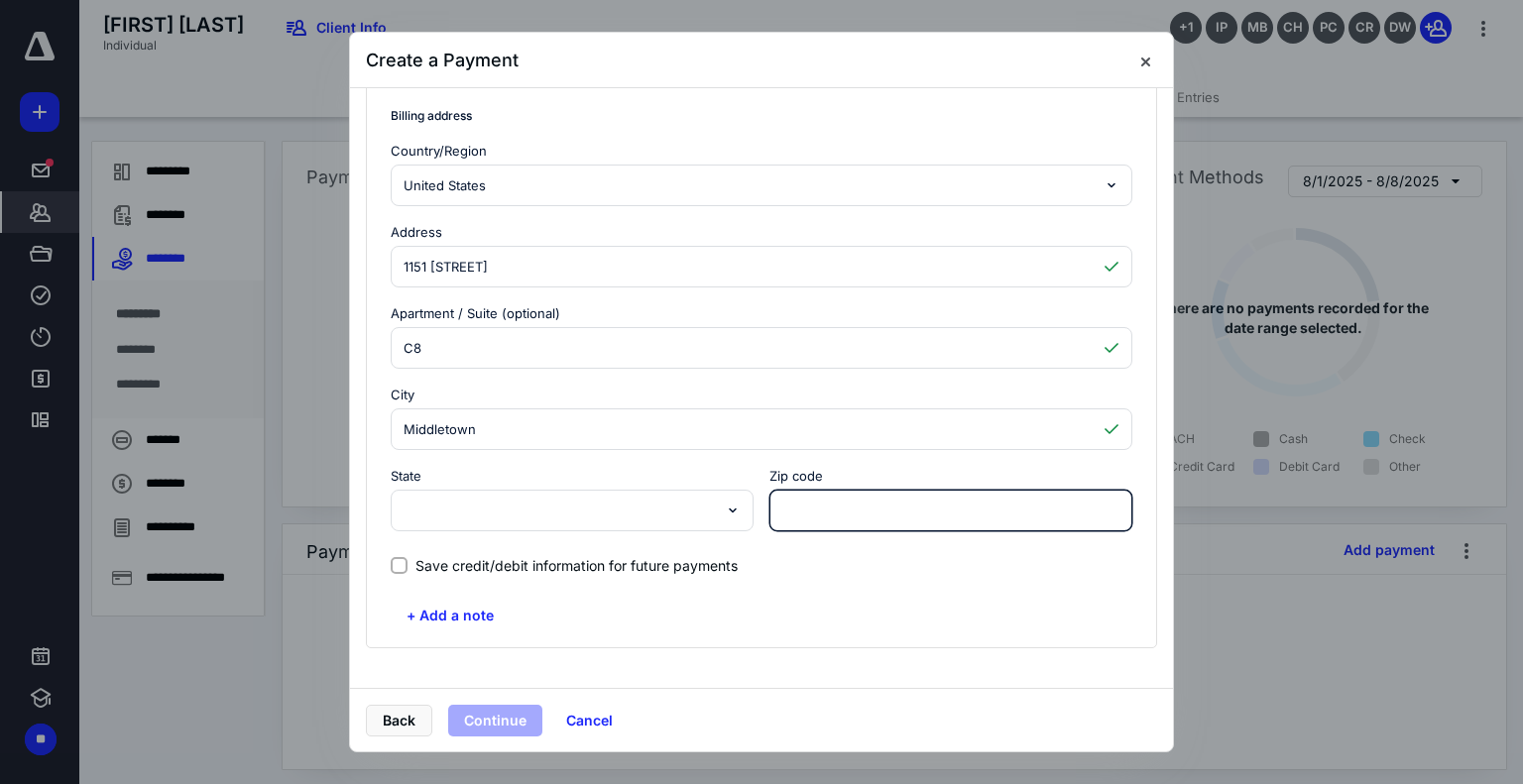scroll, scrollTop: 579, scrollLeft: 0, axis: vertical 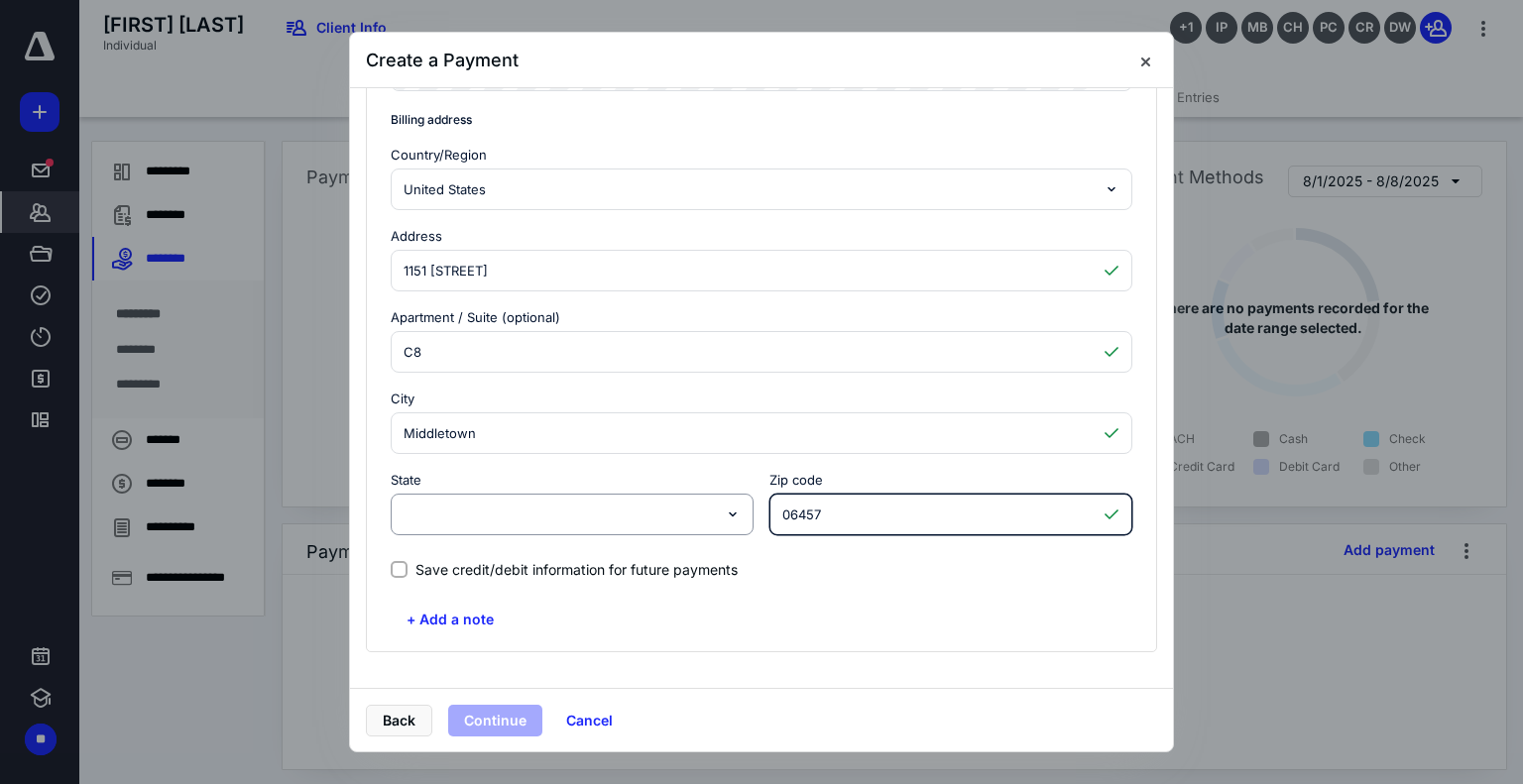 type on "06457" 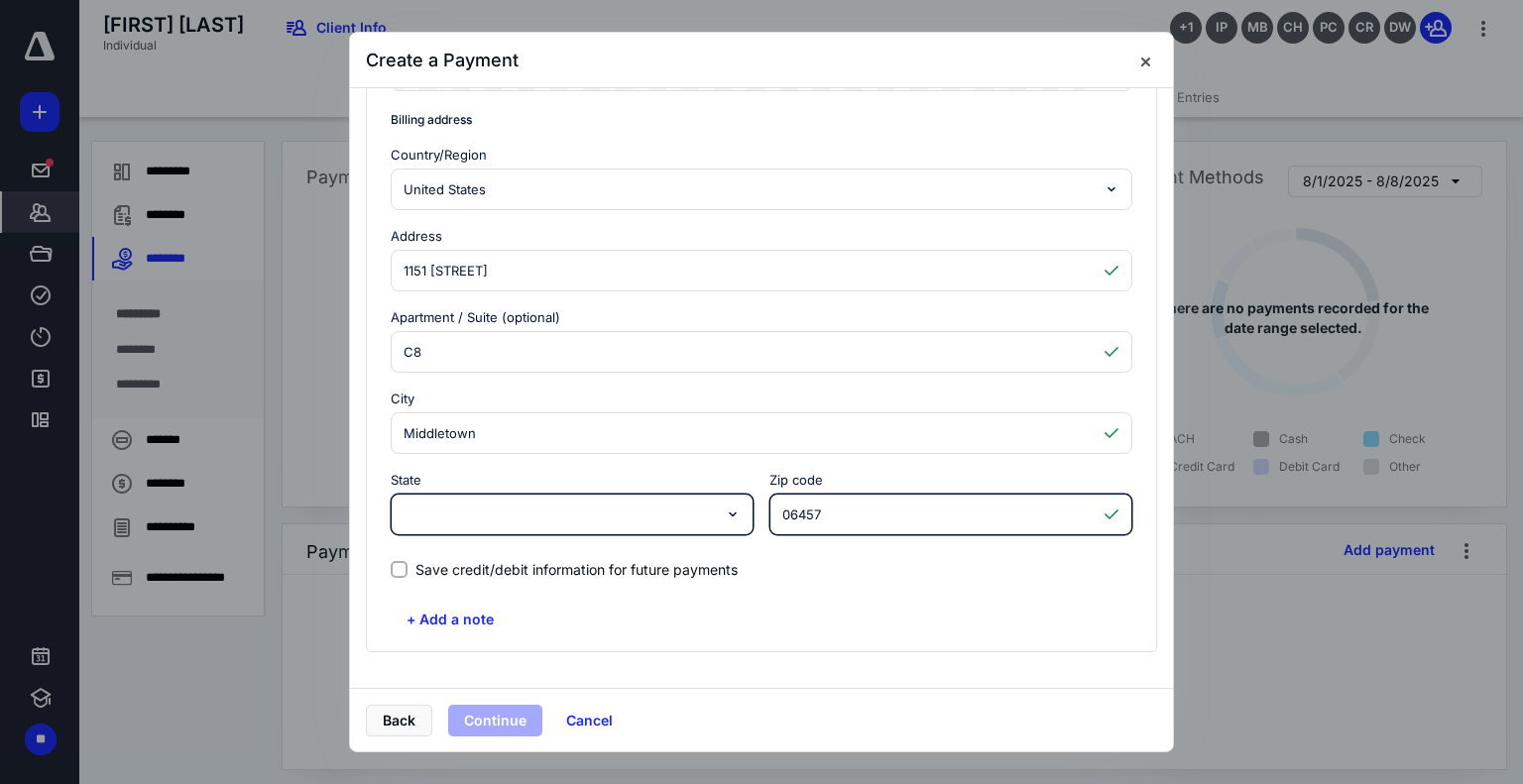 click on "[STATE] [STATE] [STATE] [STATE] [STATE] [STATE] [STATE] [STATE] [STATE] [STATE] [STATE] [STATE] [STATE] [STATE] [STATE] [STATE] [STATE] [STATE] [STATE] [STATE] [STATE] [STATE] [STATE] [STATE] [STATE] [STATE] [STATE] [STATE] [STATE] [STATE] [STATE] [STATE] [STATE] [STATE] [STATE] [STATE]" at bounding box center (572, 514) 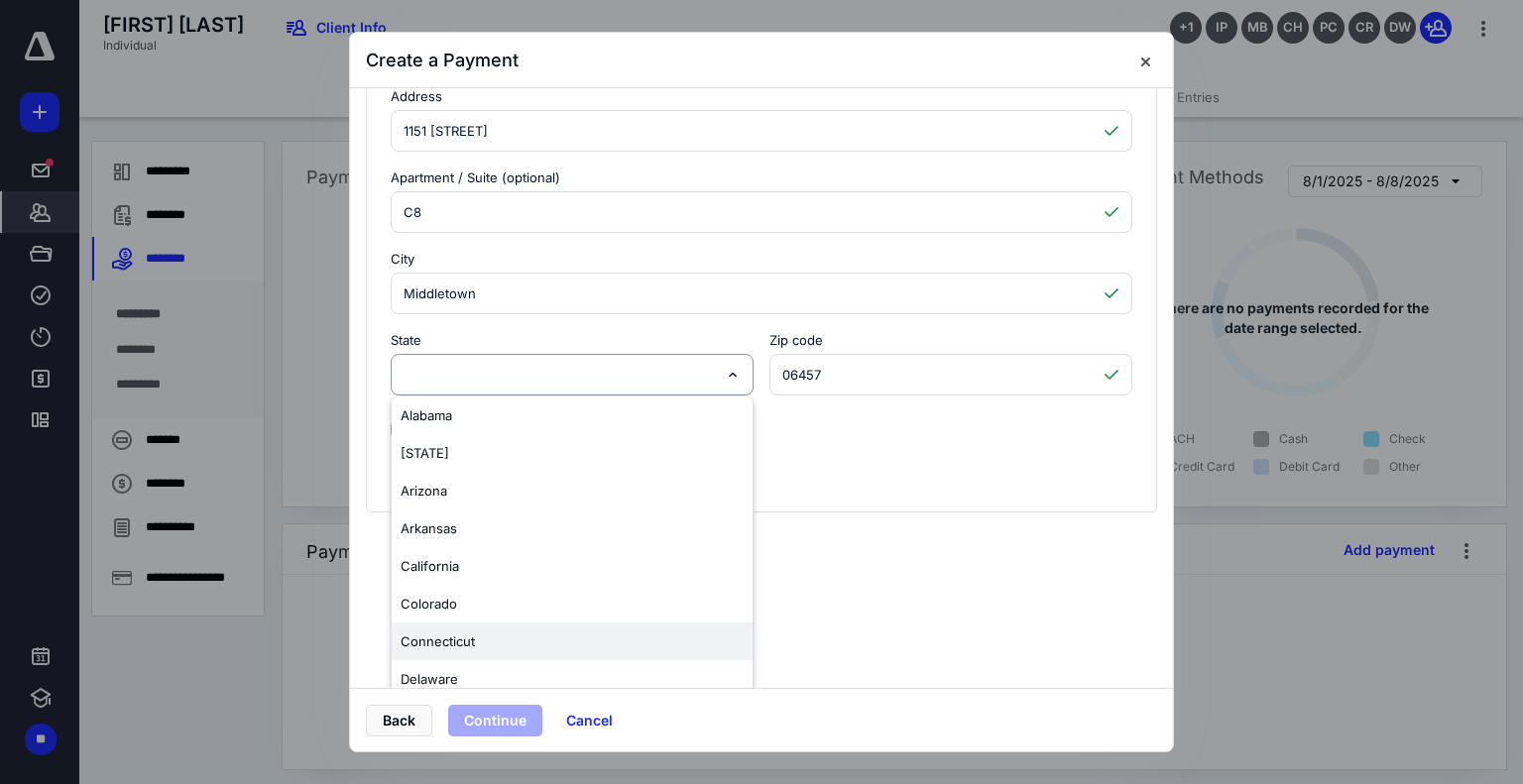 click on "Connecticut" at bounding box center [572, 641] 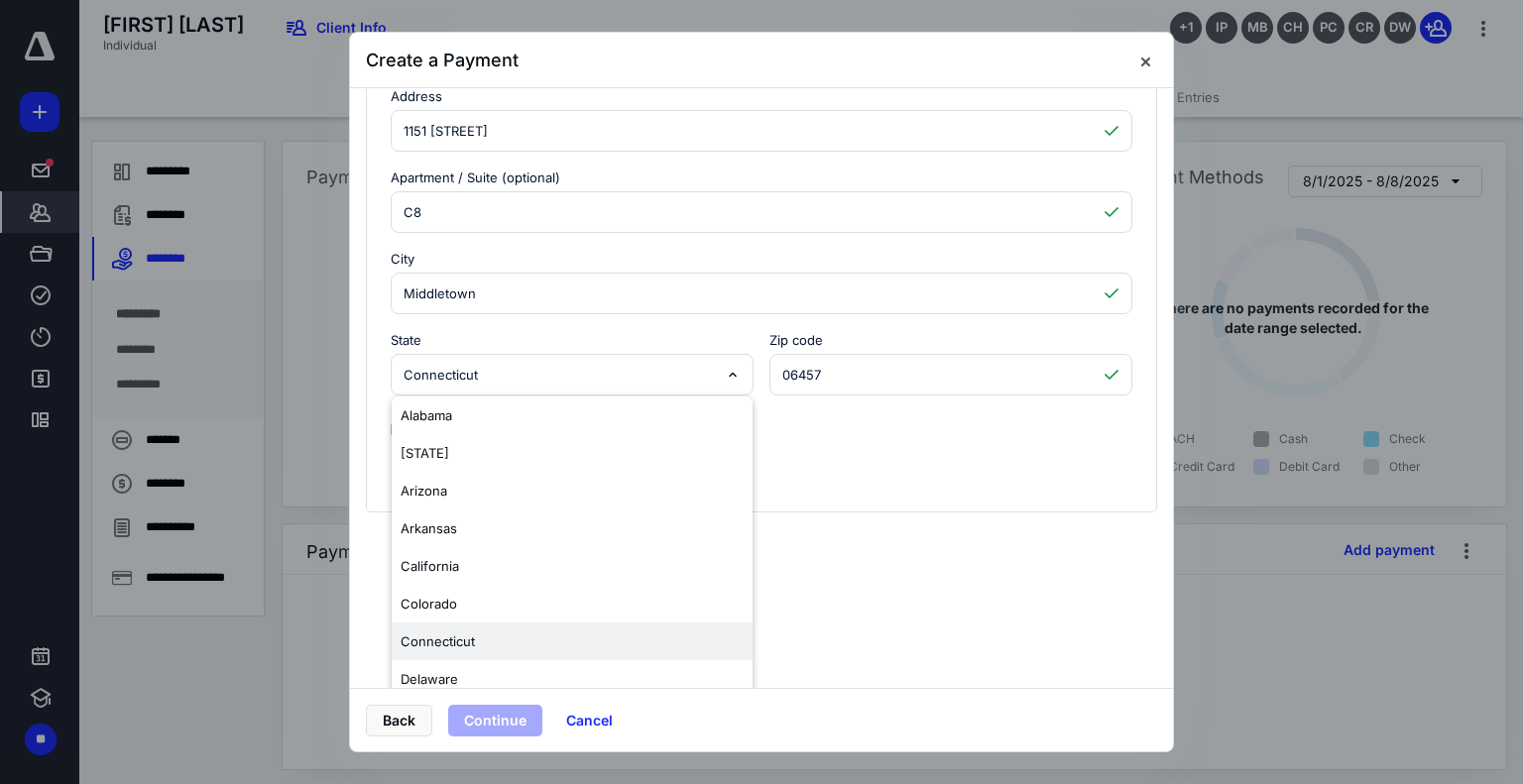 scroll, scrollTop: 579, scrollLeft: 0, axis: vertical 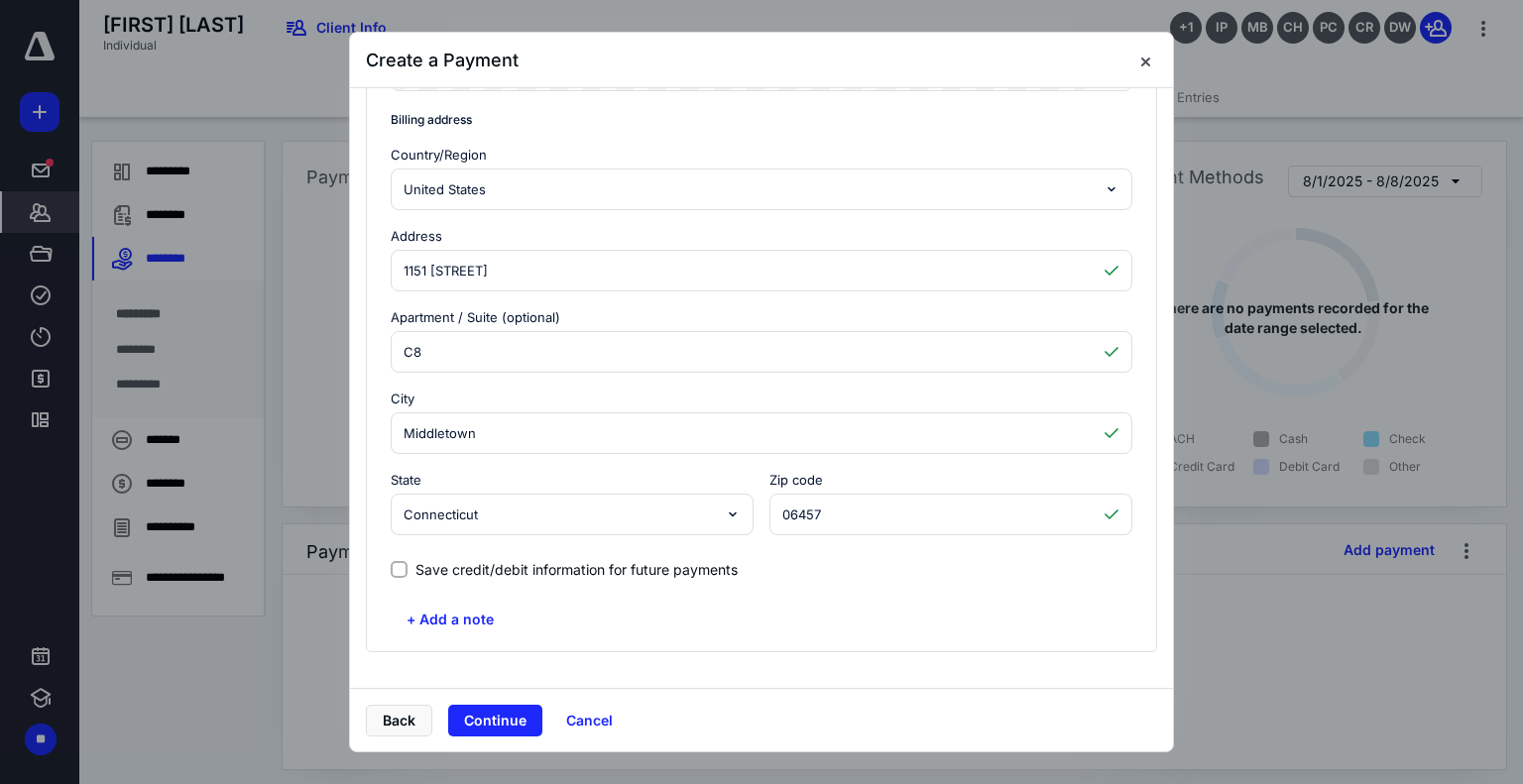 click on "**********" at bounding box center (762, 170) 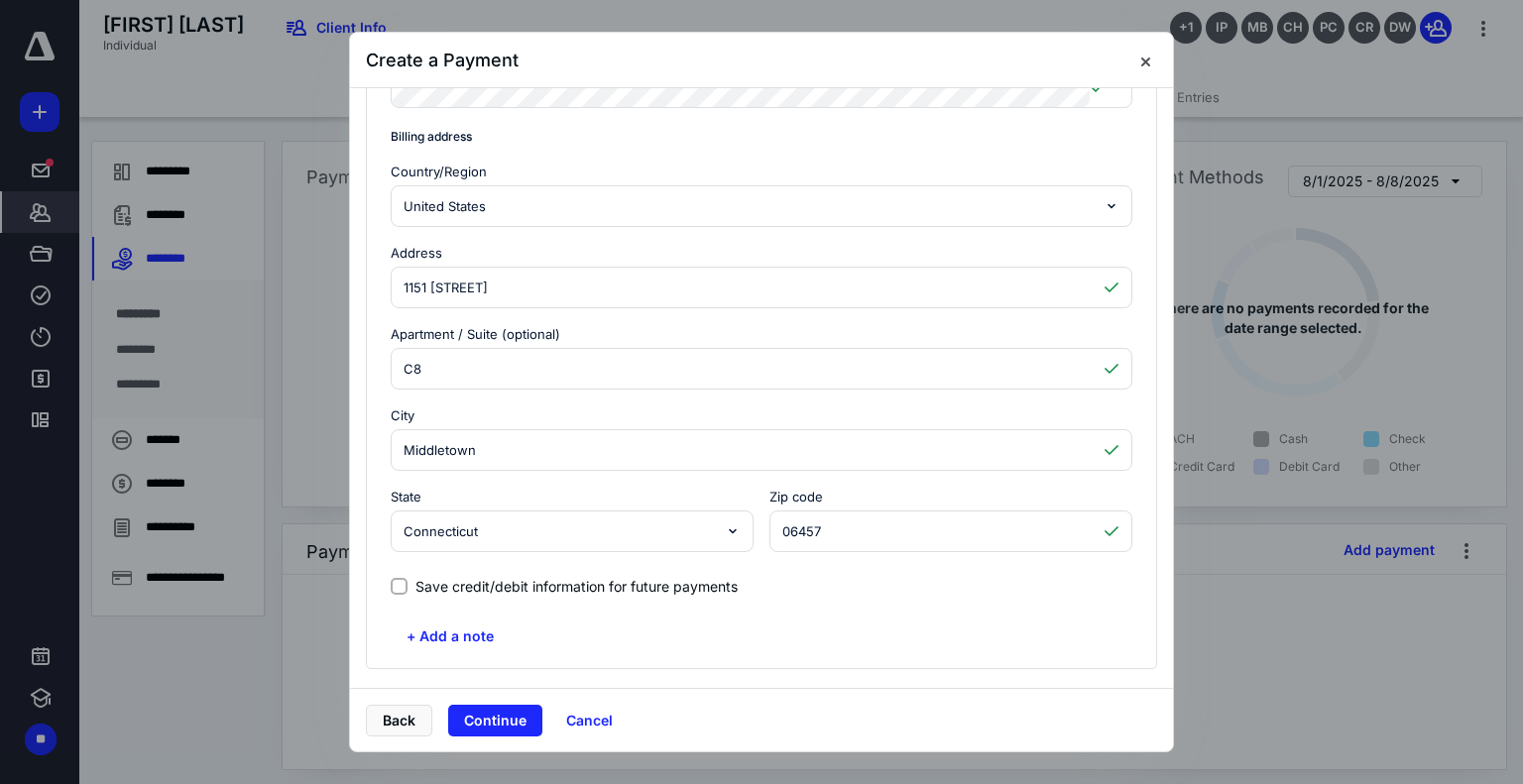 scroll, scrollTop: 579, scrollLeft: 0, axis: vertical 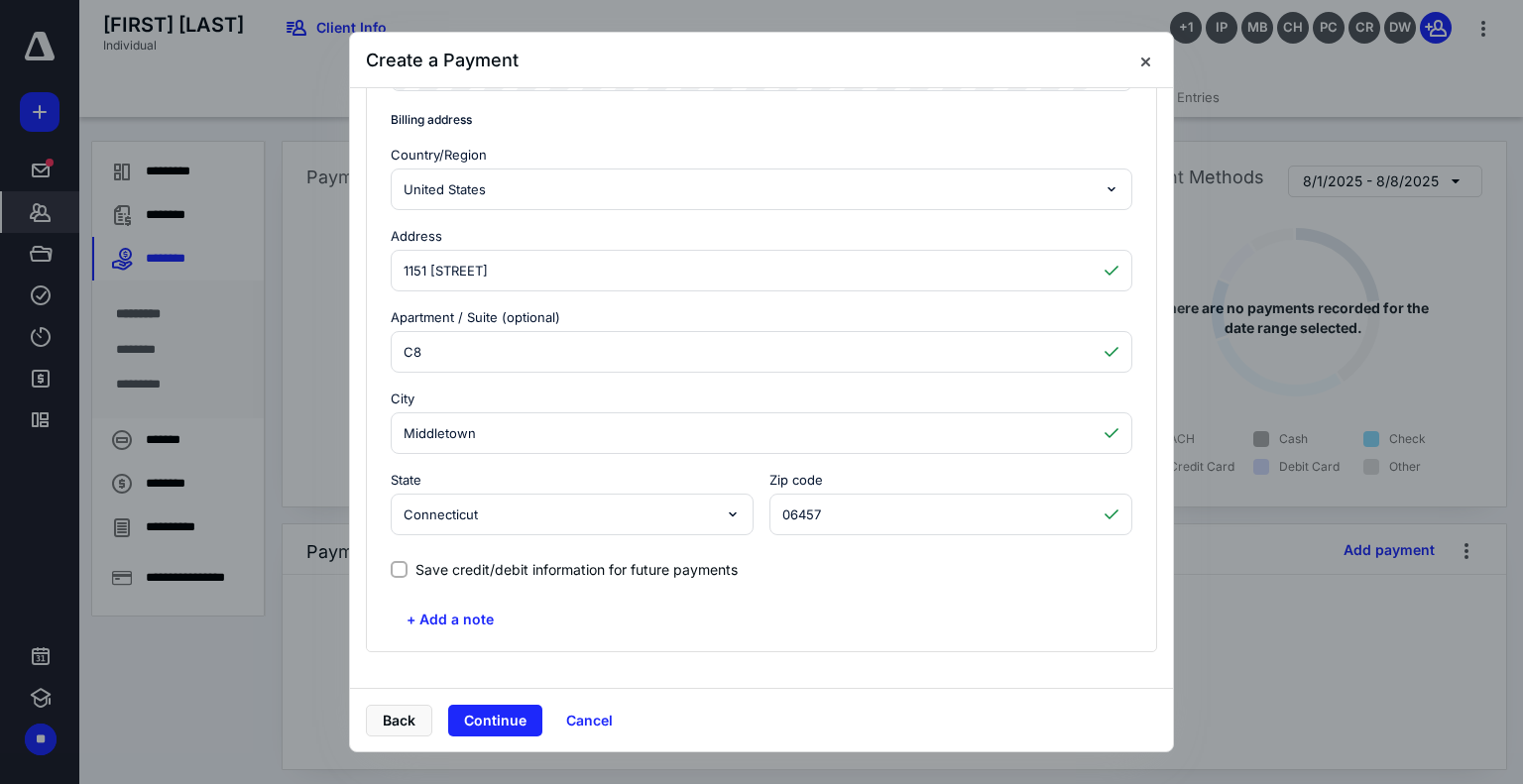click on "Save credit/debit information for future payments" at bounding box center (576, 569) 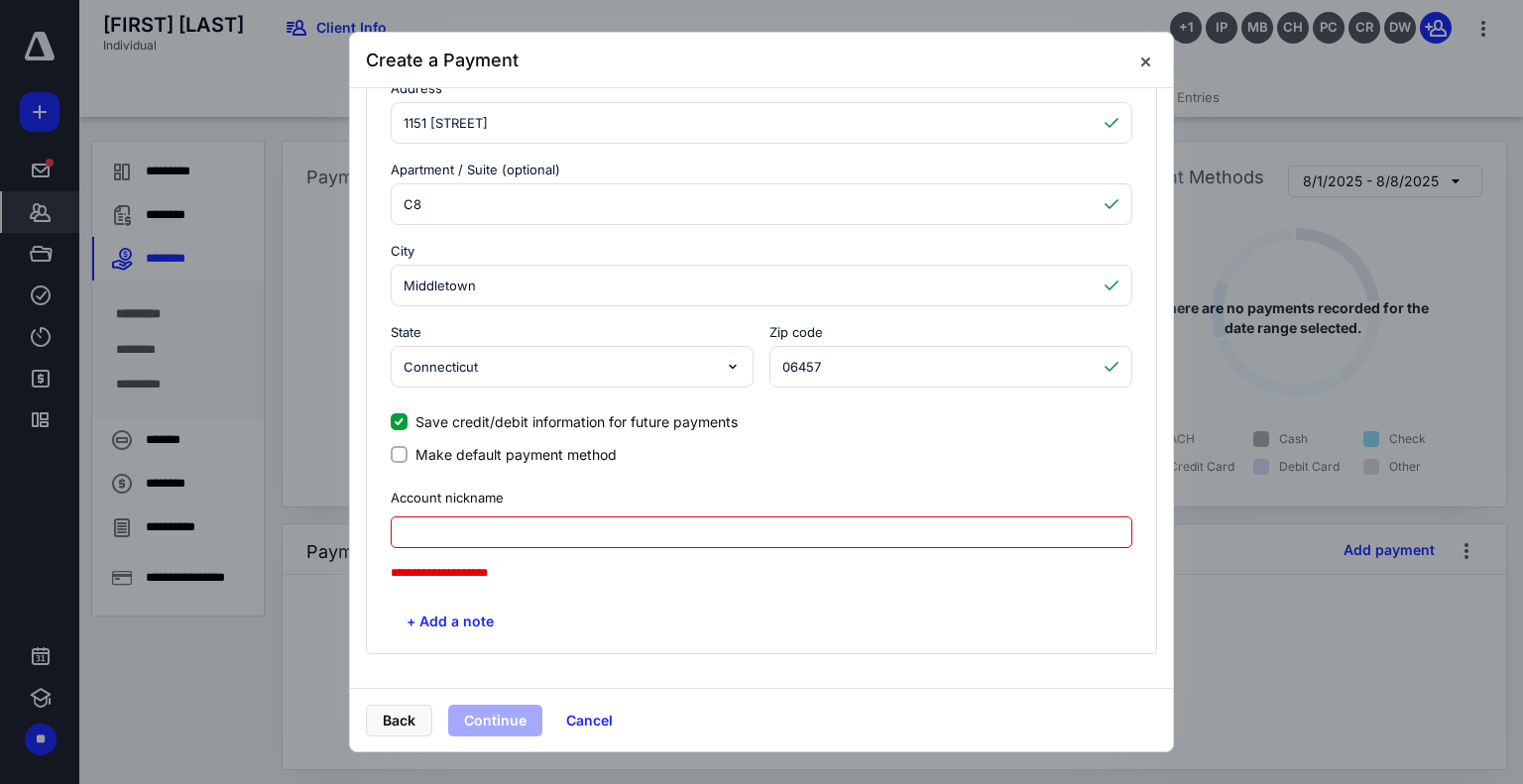 scroll, scrollTop: 728, scrollLeft: 0, axis: vertical 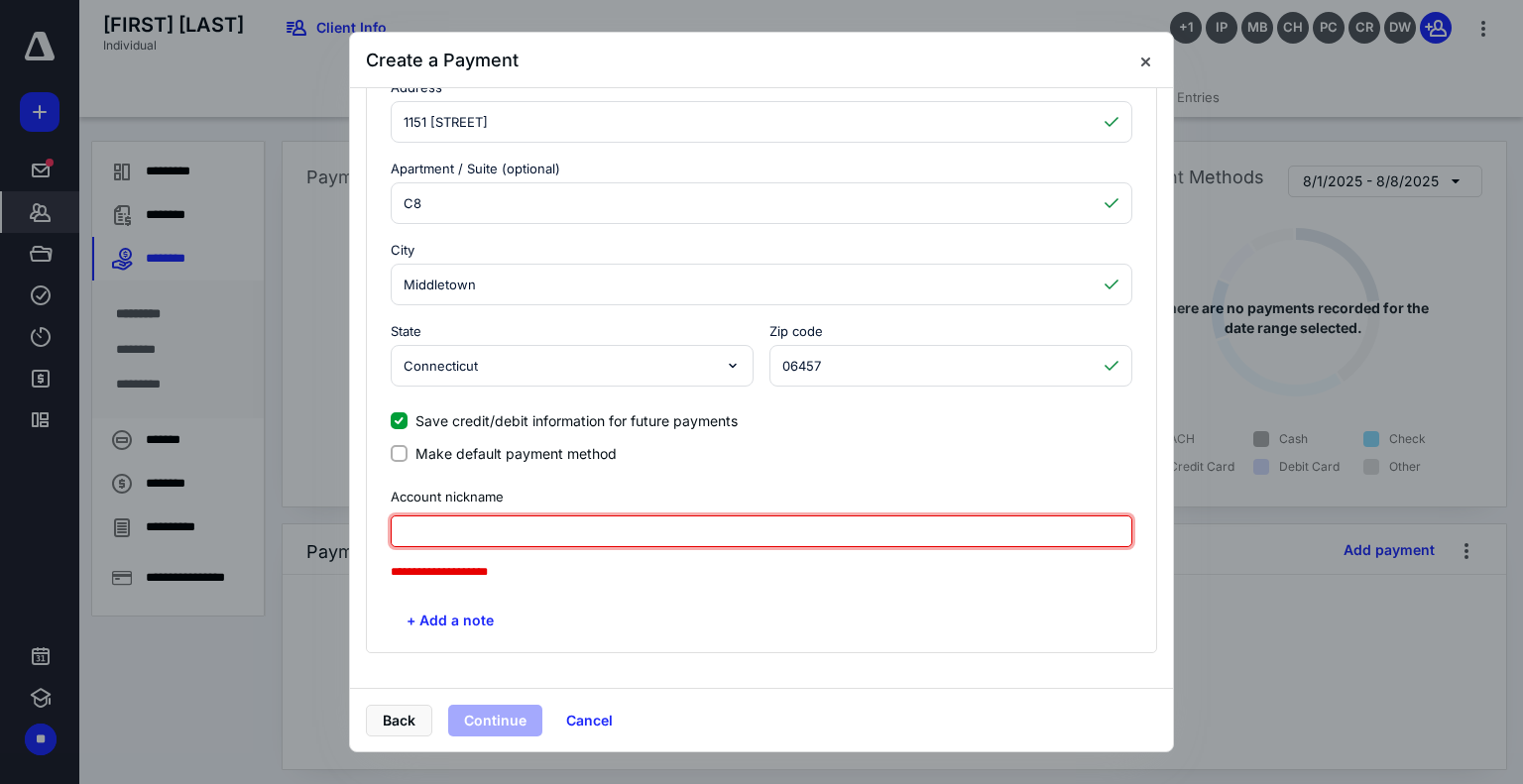 click at bounding box center (762, 531) 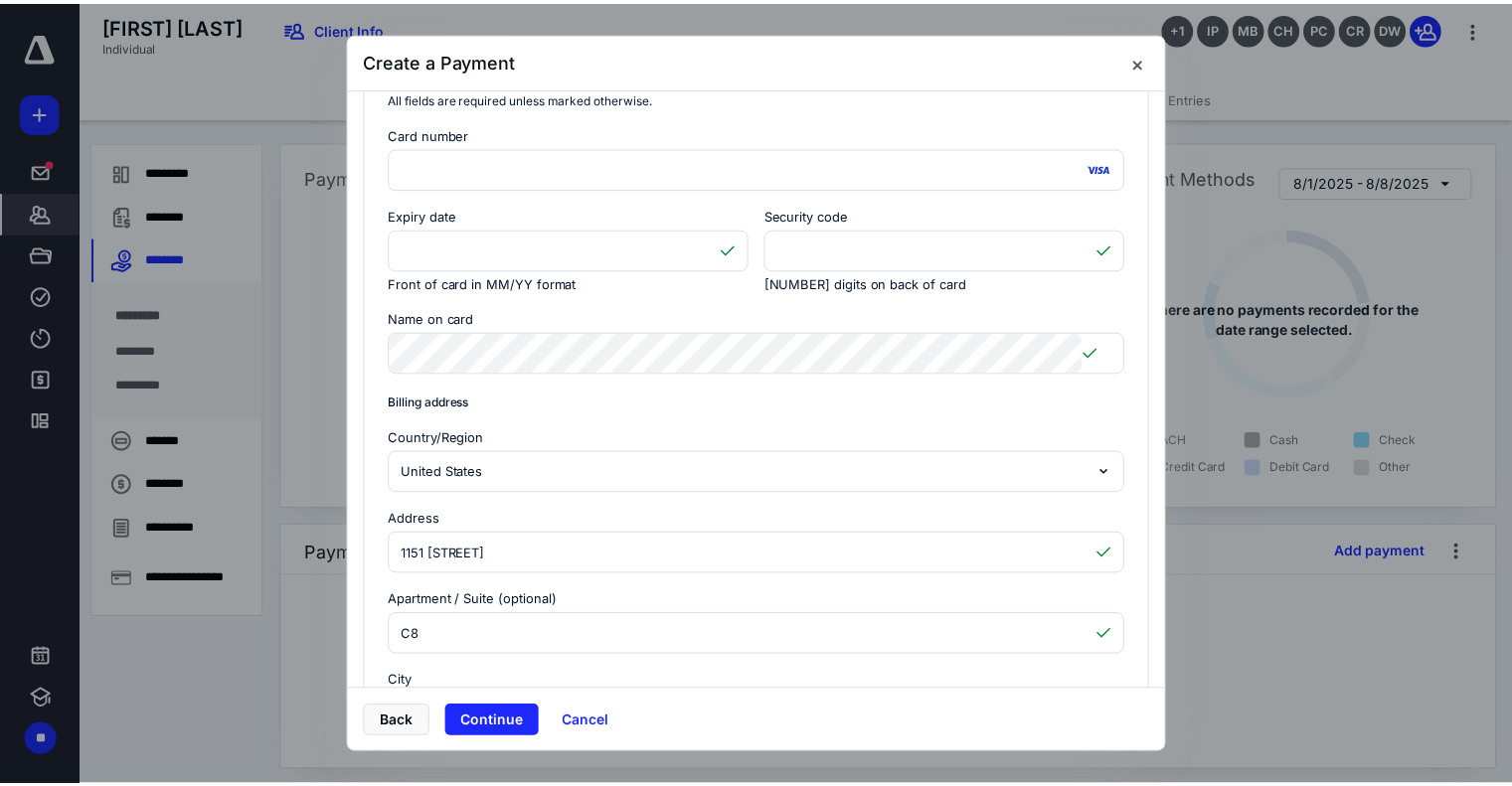 scroll, scrollTop: 0, scrollLeft: 0, axis: both 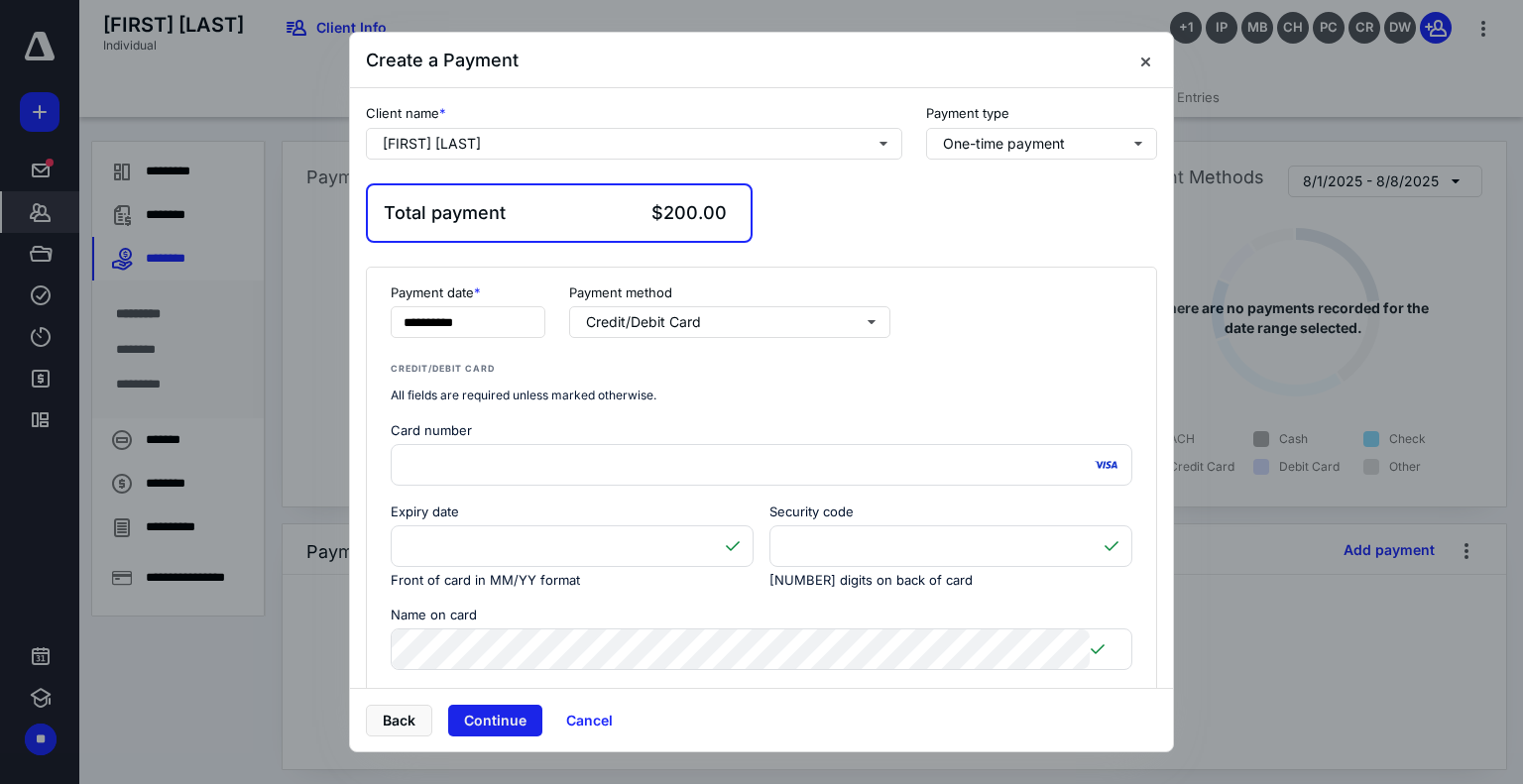 type on "*******" 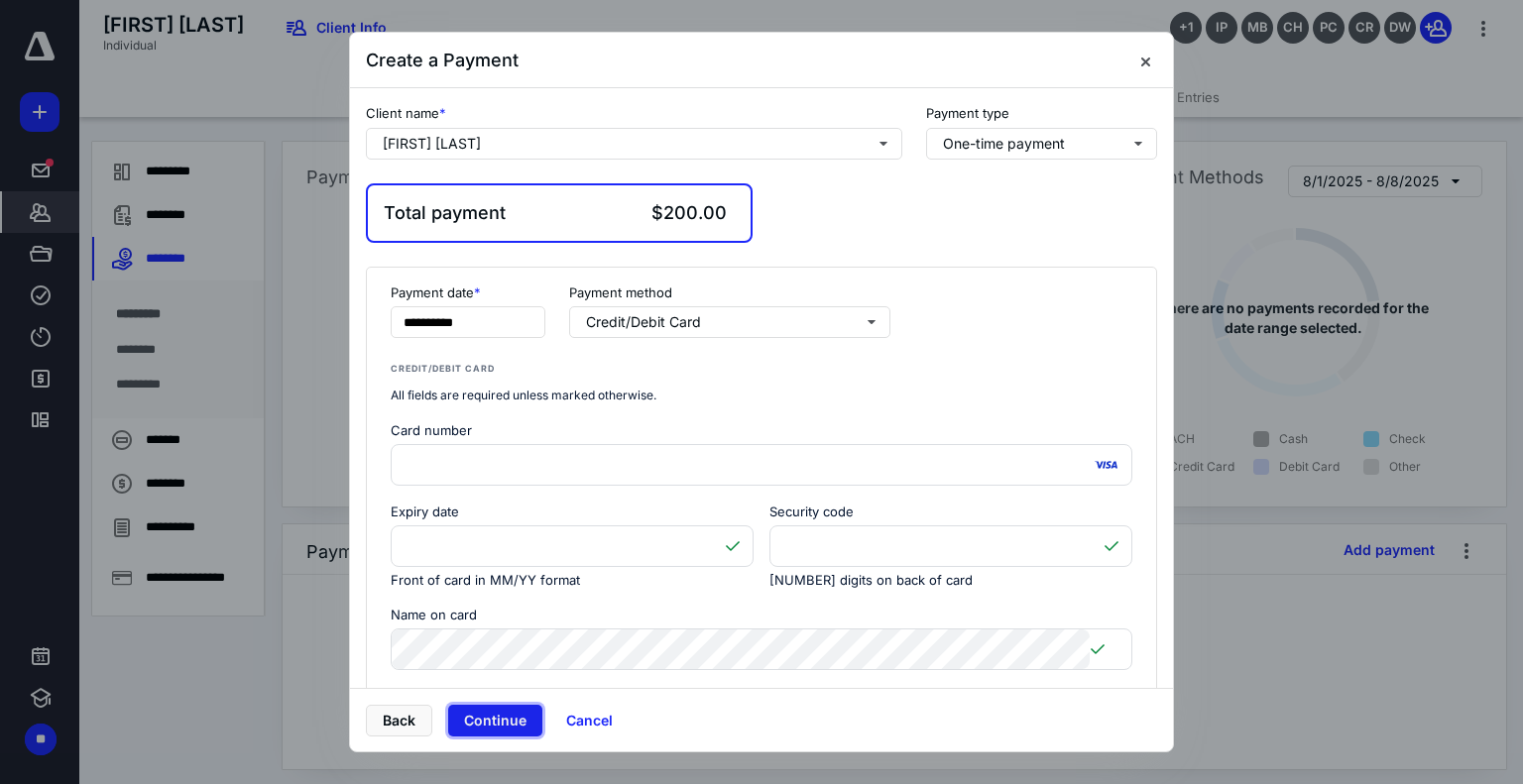 click on "Continue" at bounding box center (495, 721) 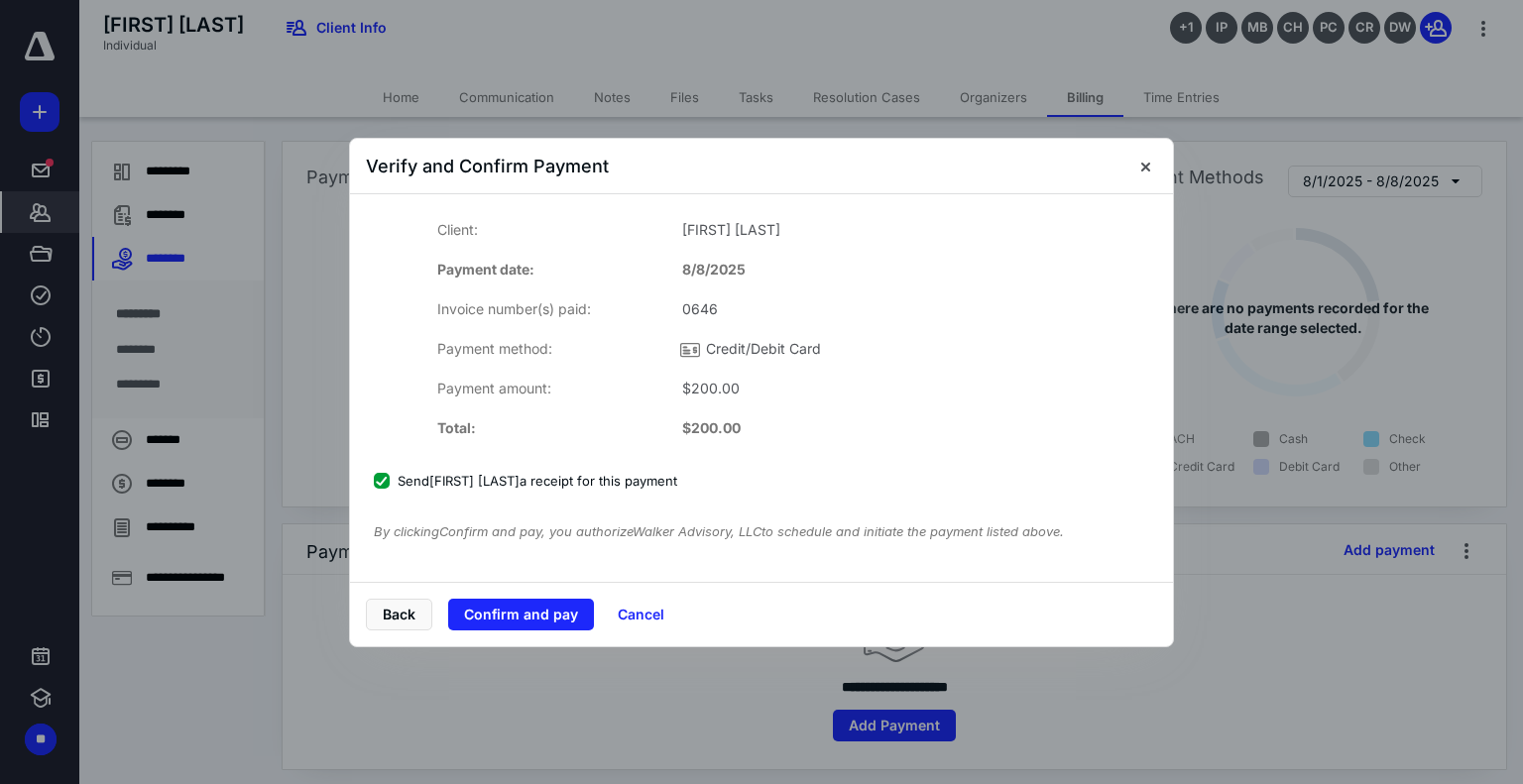 click on "Send [FIRST] [LAST] a receipt for this payment" at bounding box center [526, 481] 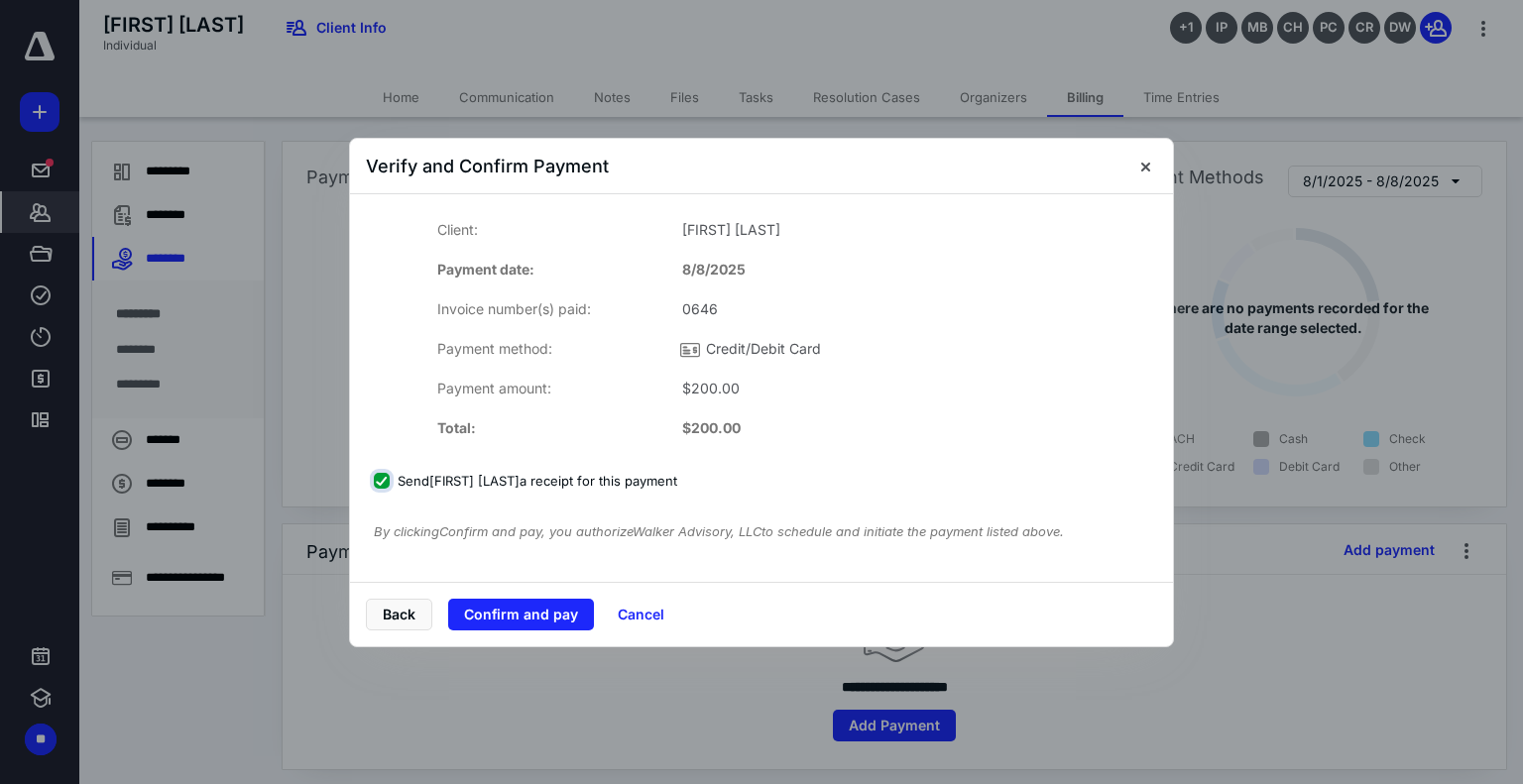 click on "Send [FIRST] [LAST] a receipt for this payment" at bounding box center [384, 481] 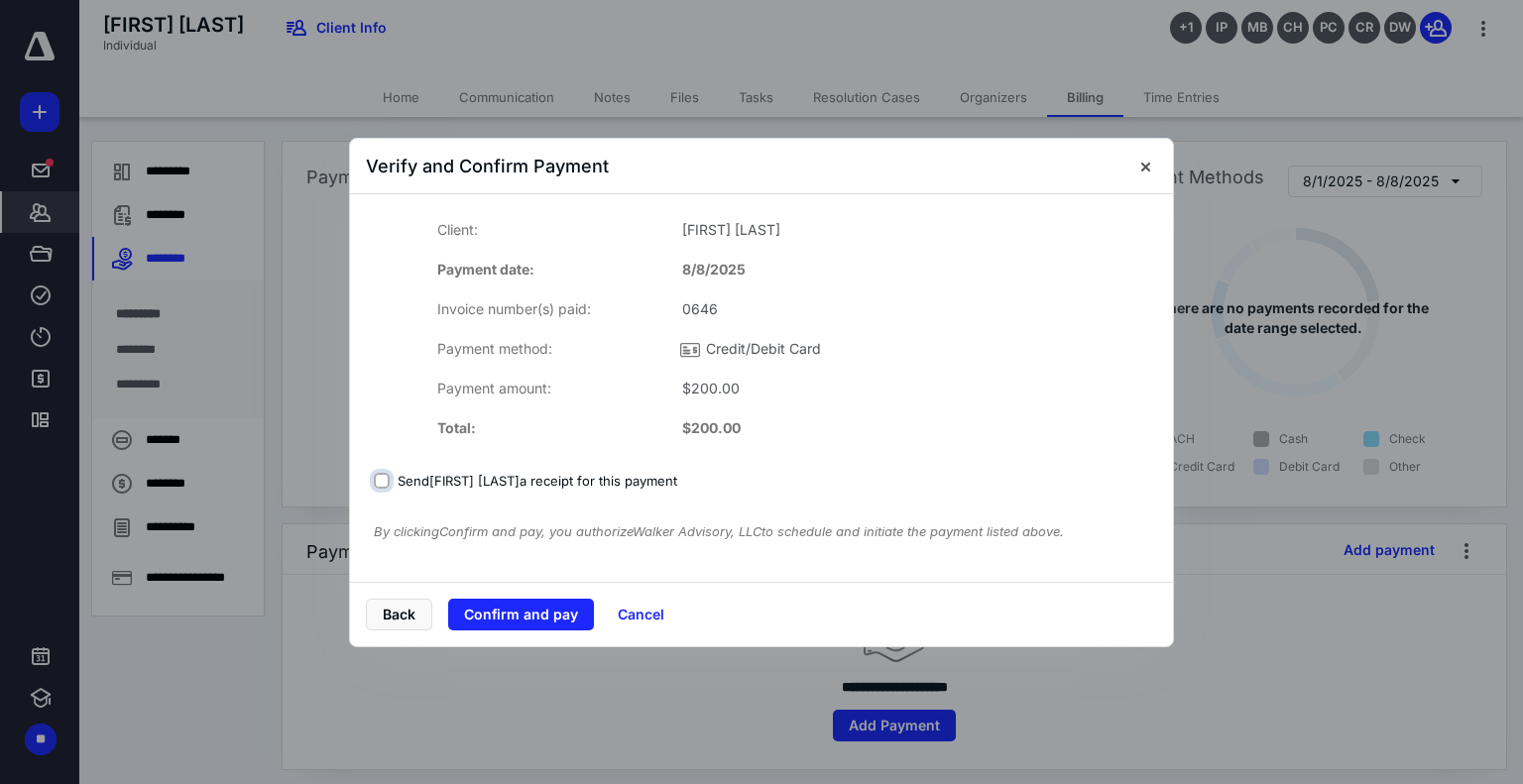 checkbox on "false" 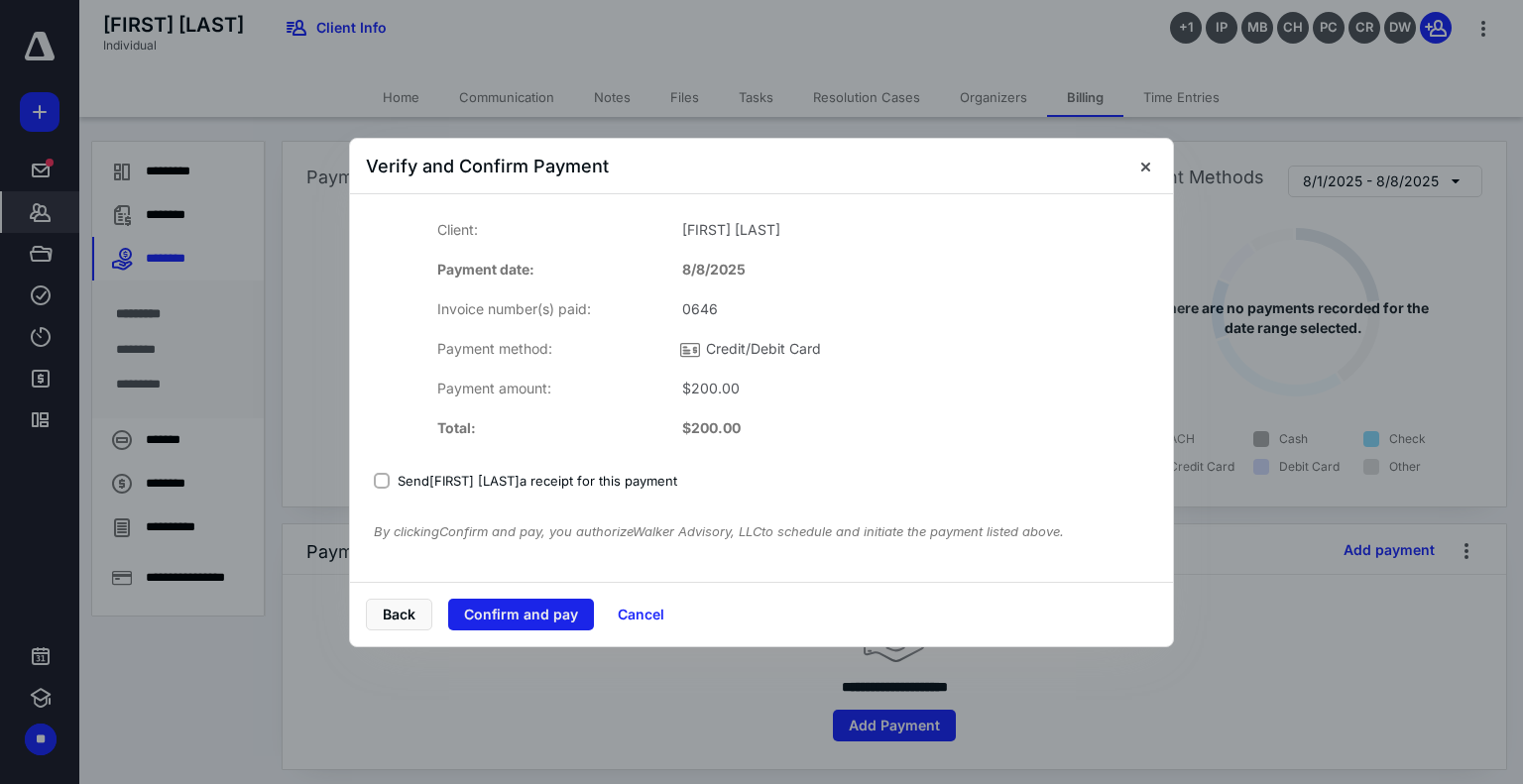 click on "Confirm and pay" at bounding box center [521, 615] 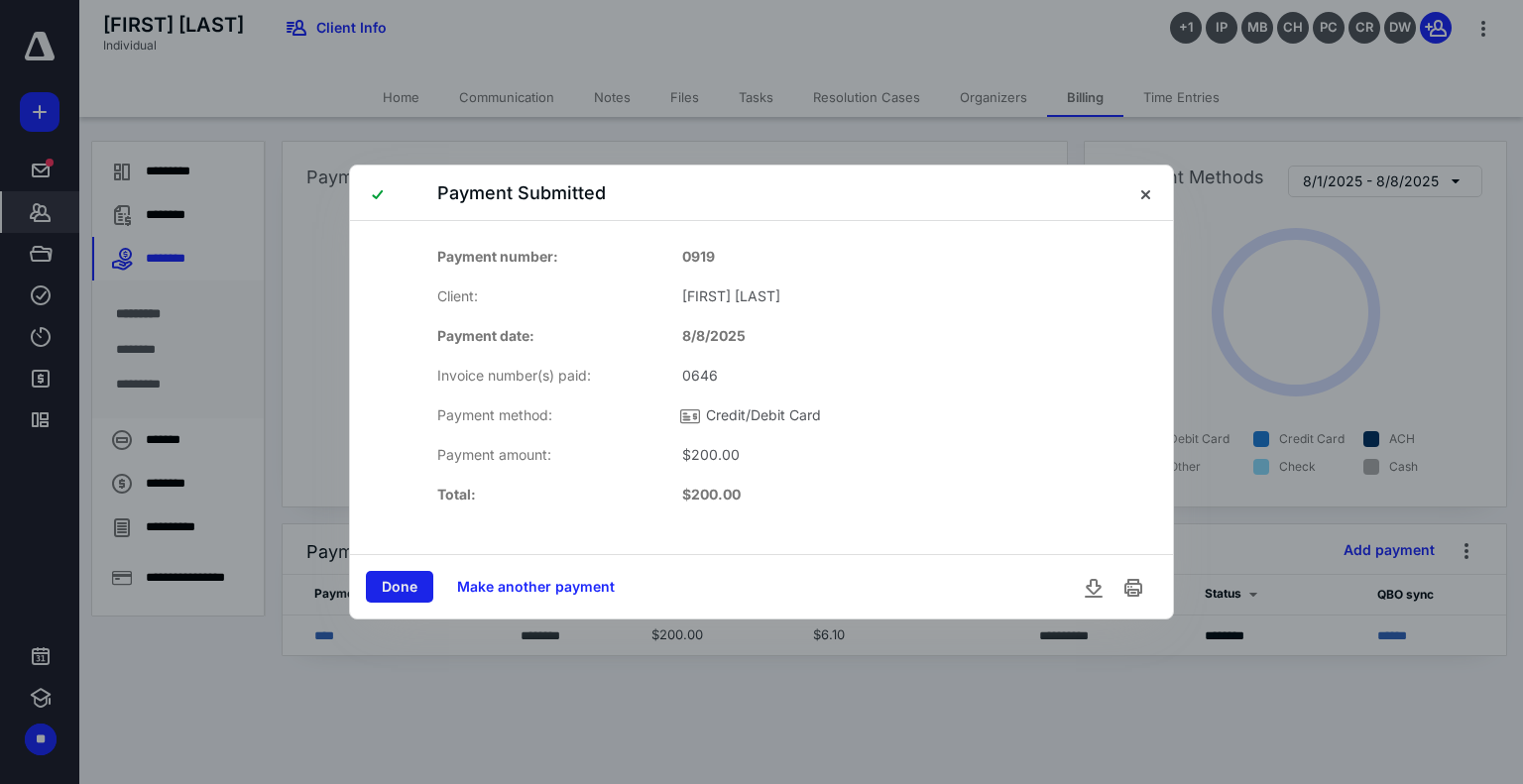 click on "Done" at bounding box center [400, 587] 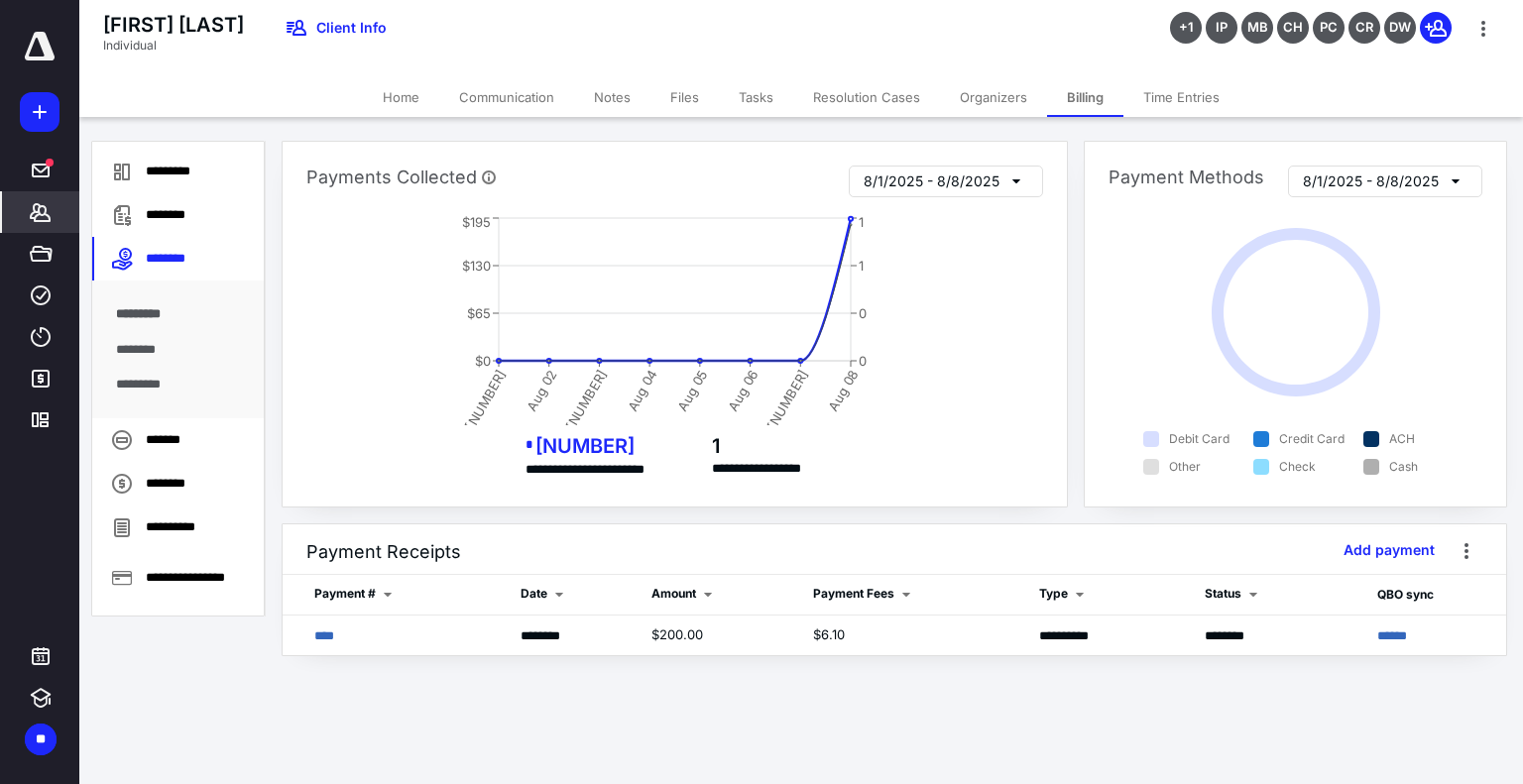 click on "Home" at bounding box center (401, 97) 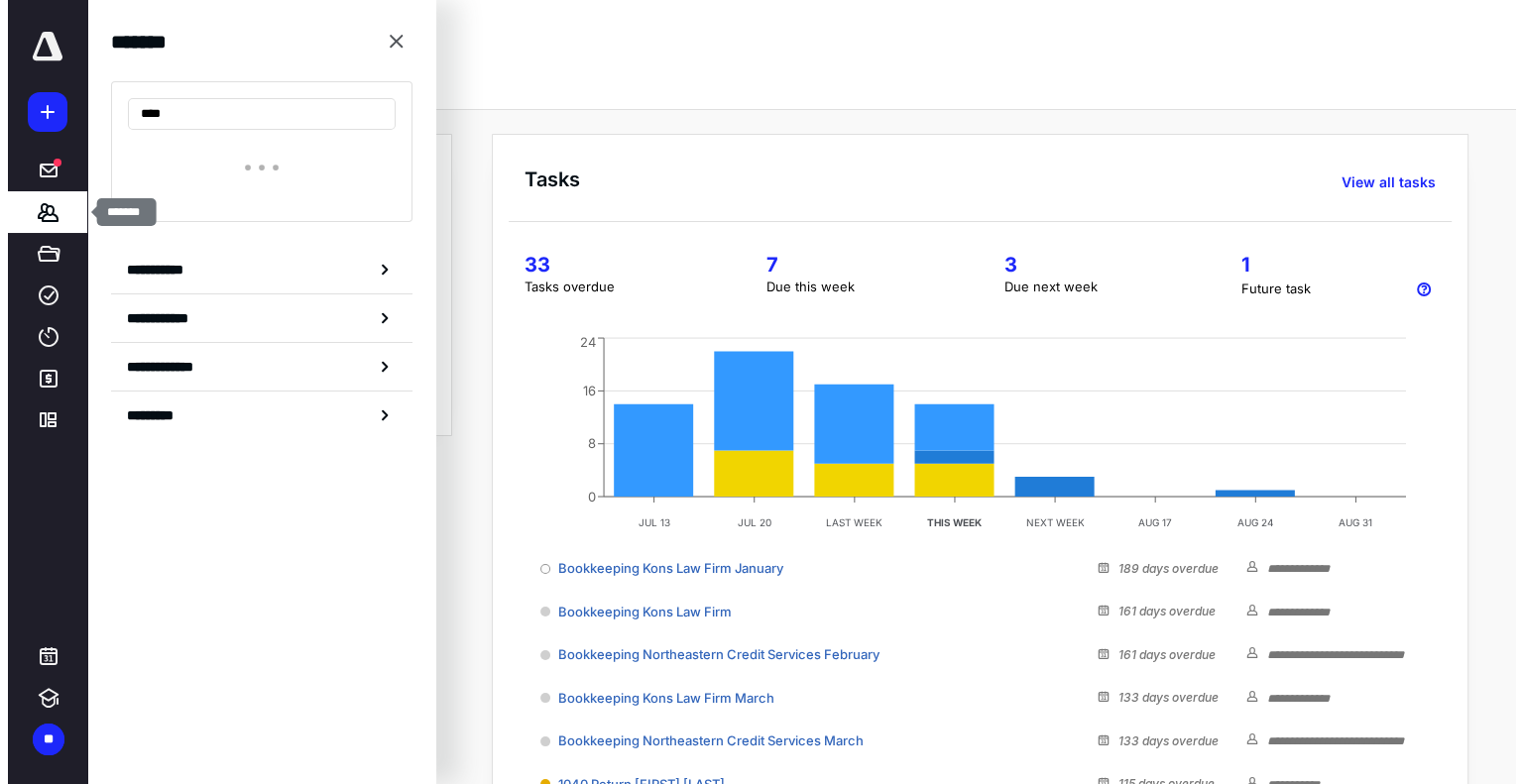 scroll, scrollTop: 0, scrollLeft: 0, axis: both 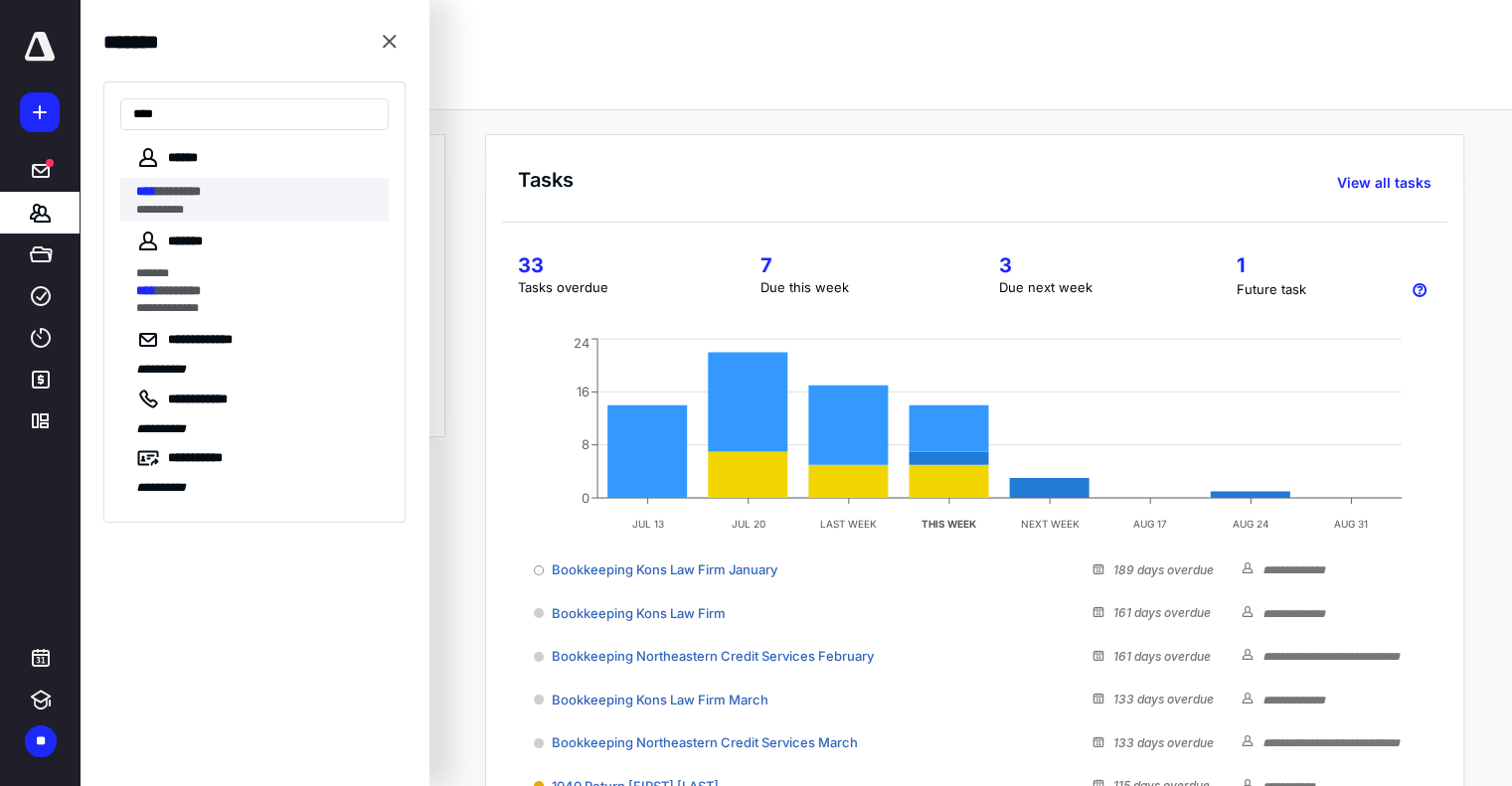 type on "****" 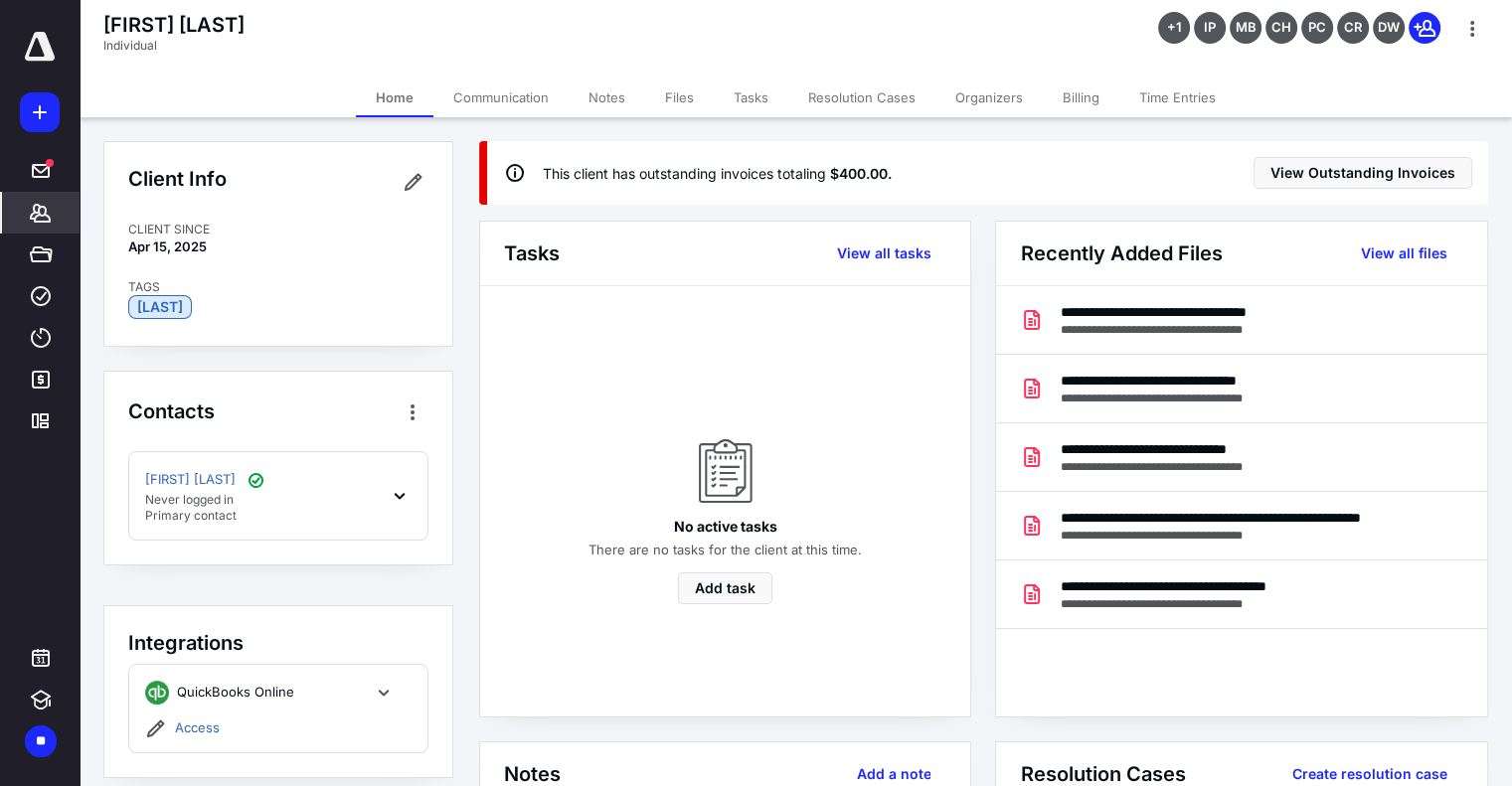 click 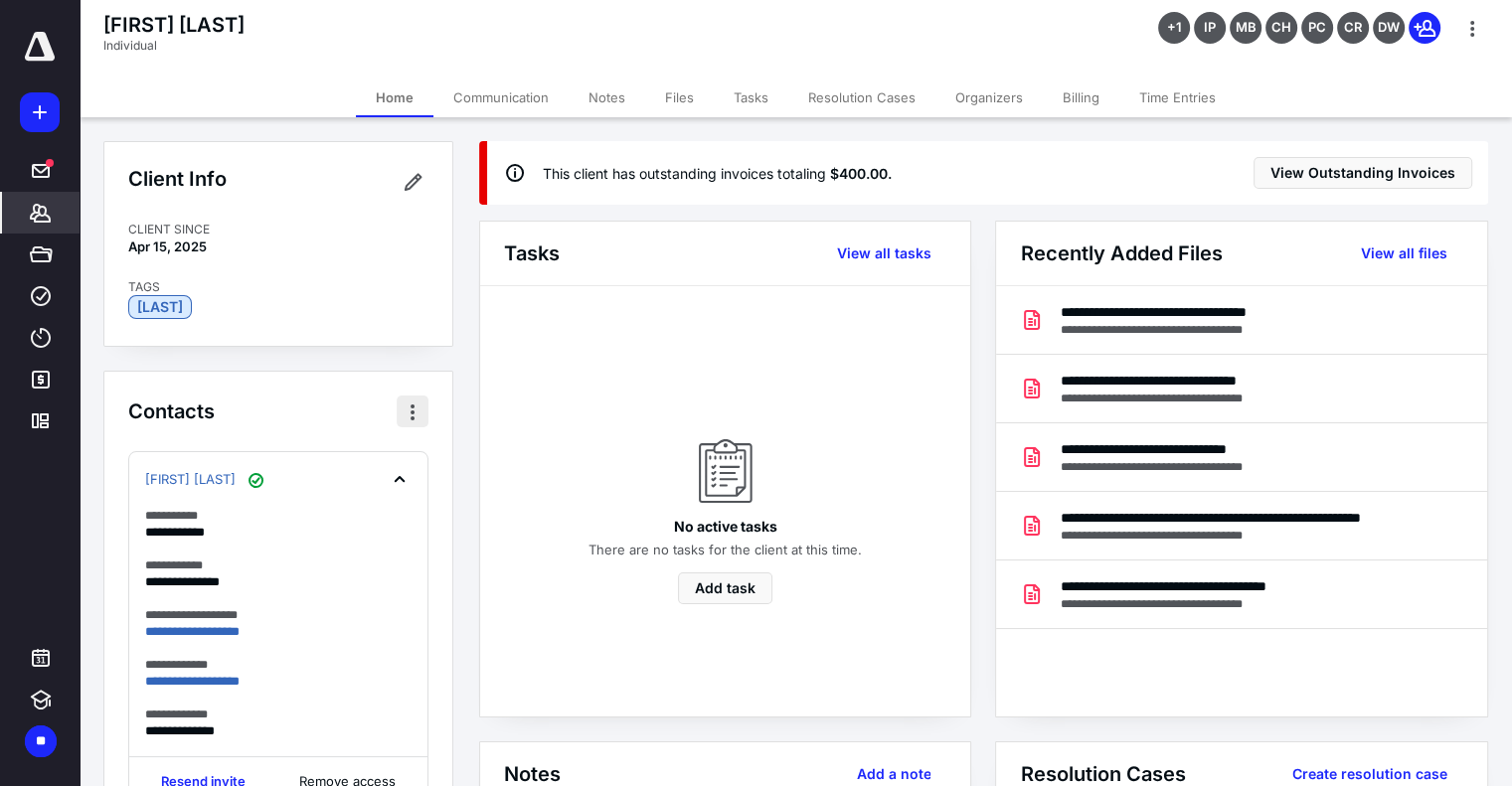 click at bounding box center (413, 411) 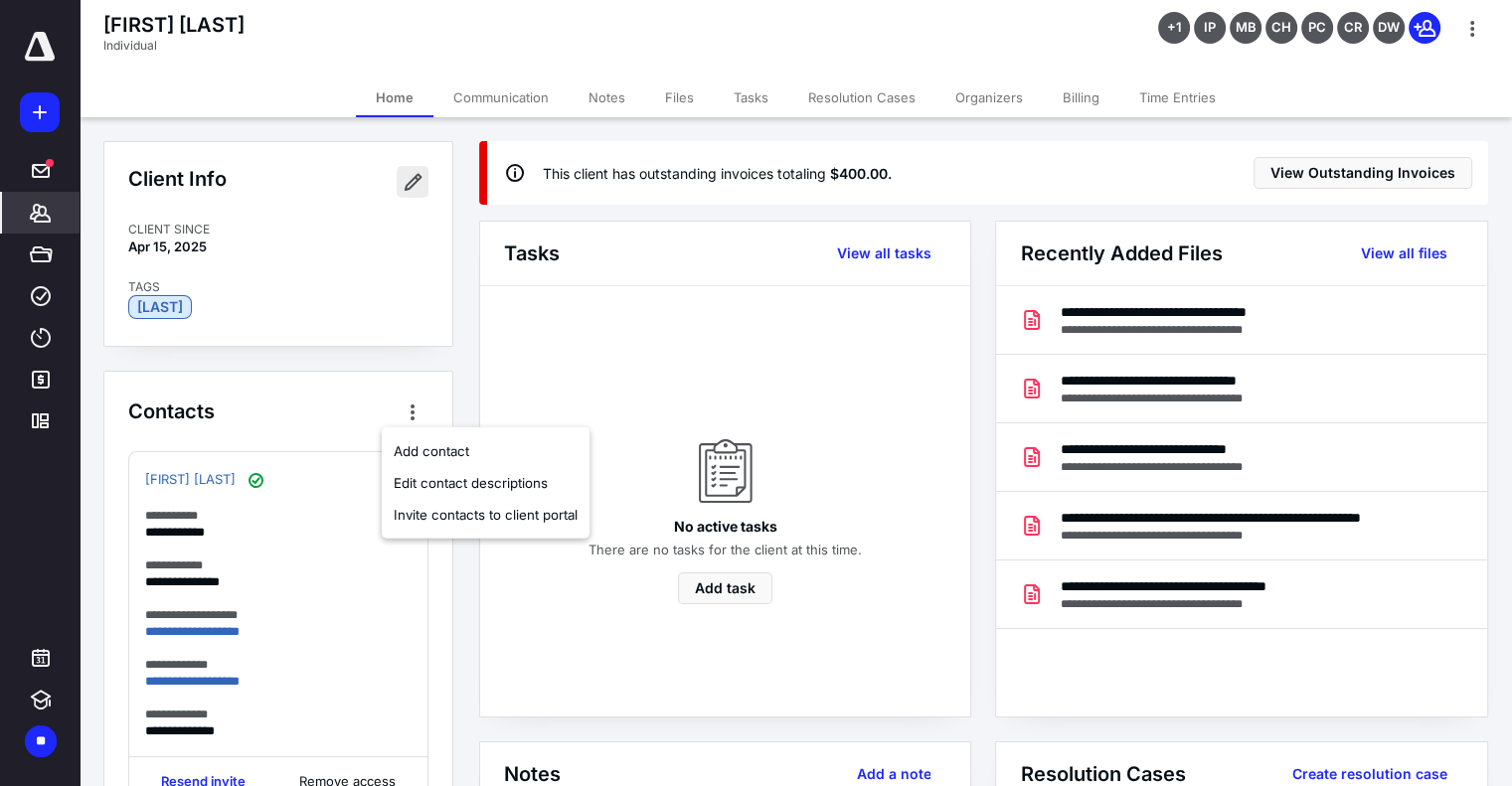 click at bounding box center (413, 182) 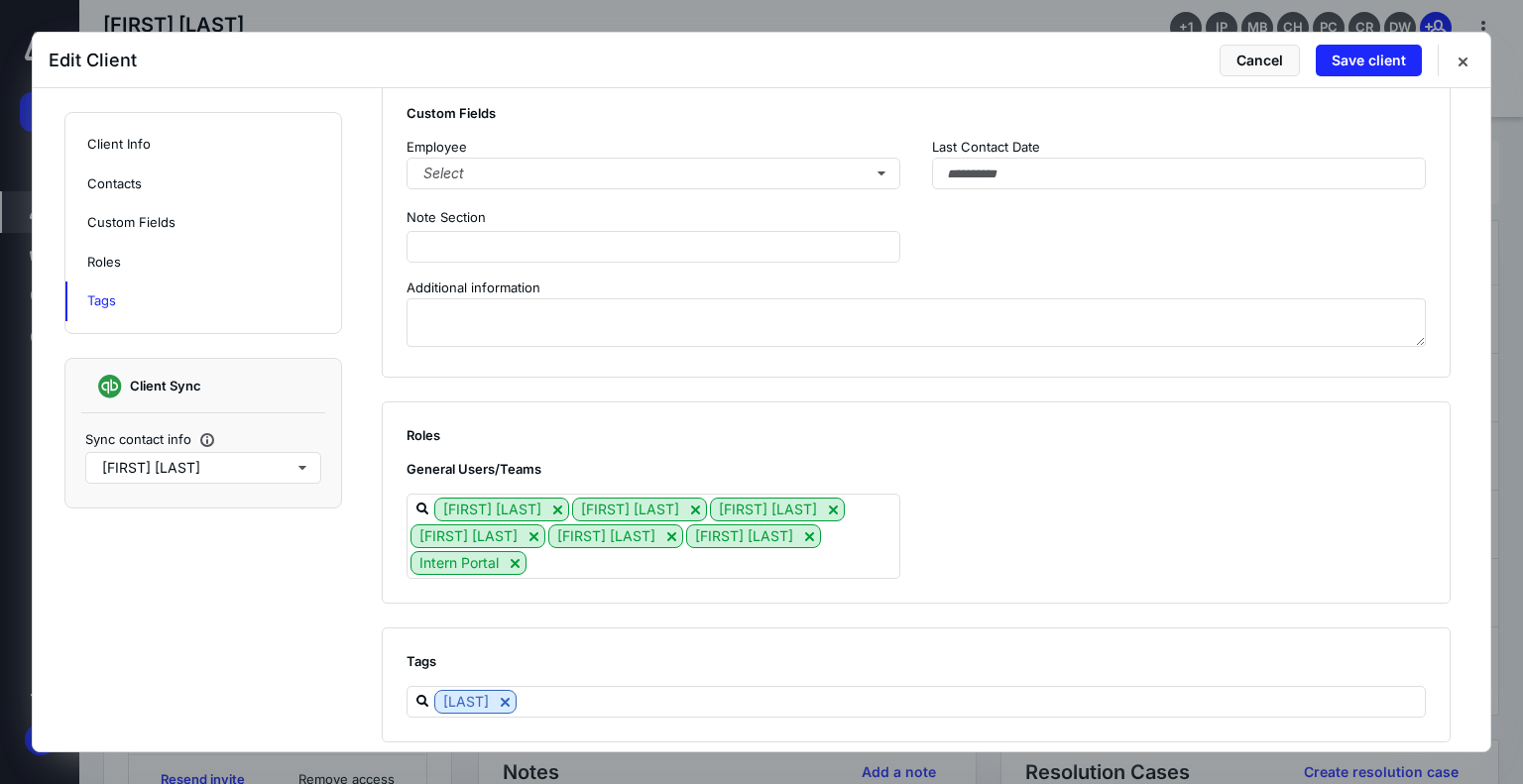 scroll, scrollTop: 932, scrollLeft: 0, axis: vertical 